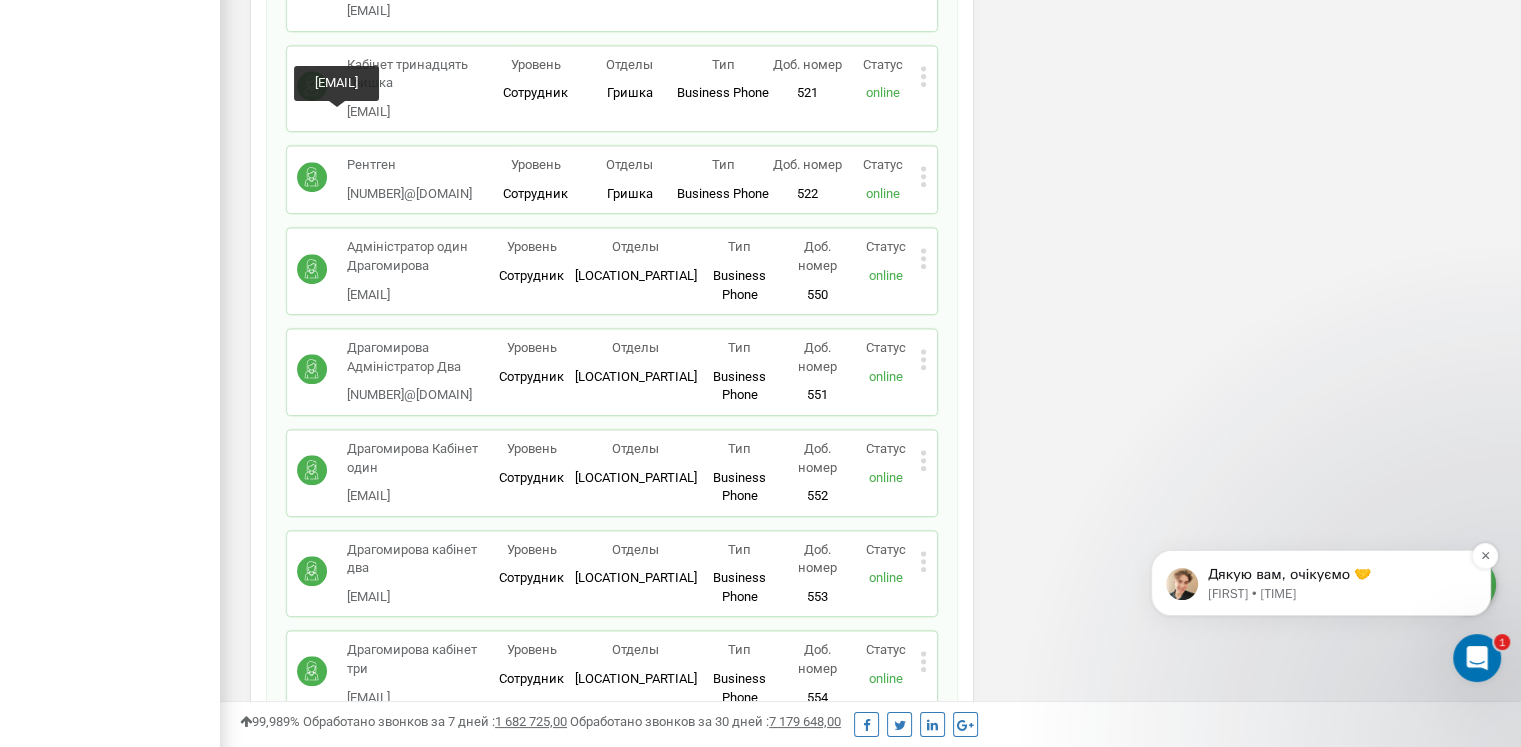 scroll, scrollTop: 9352, scrollLeft: 0, axis: vertical 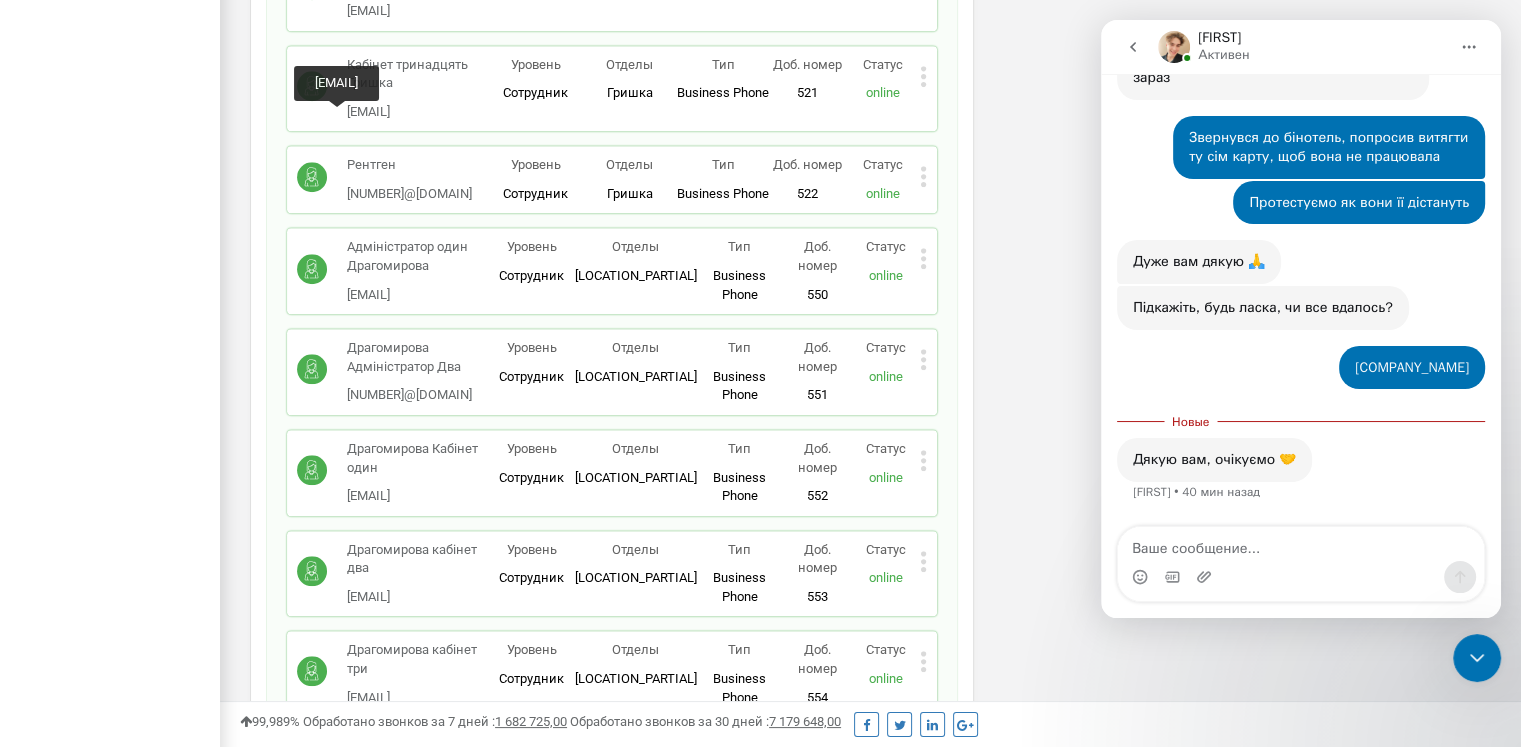 click at bounding box center (1301, 544) 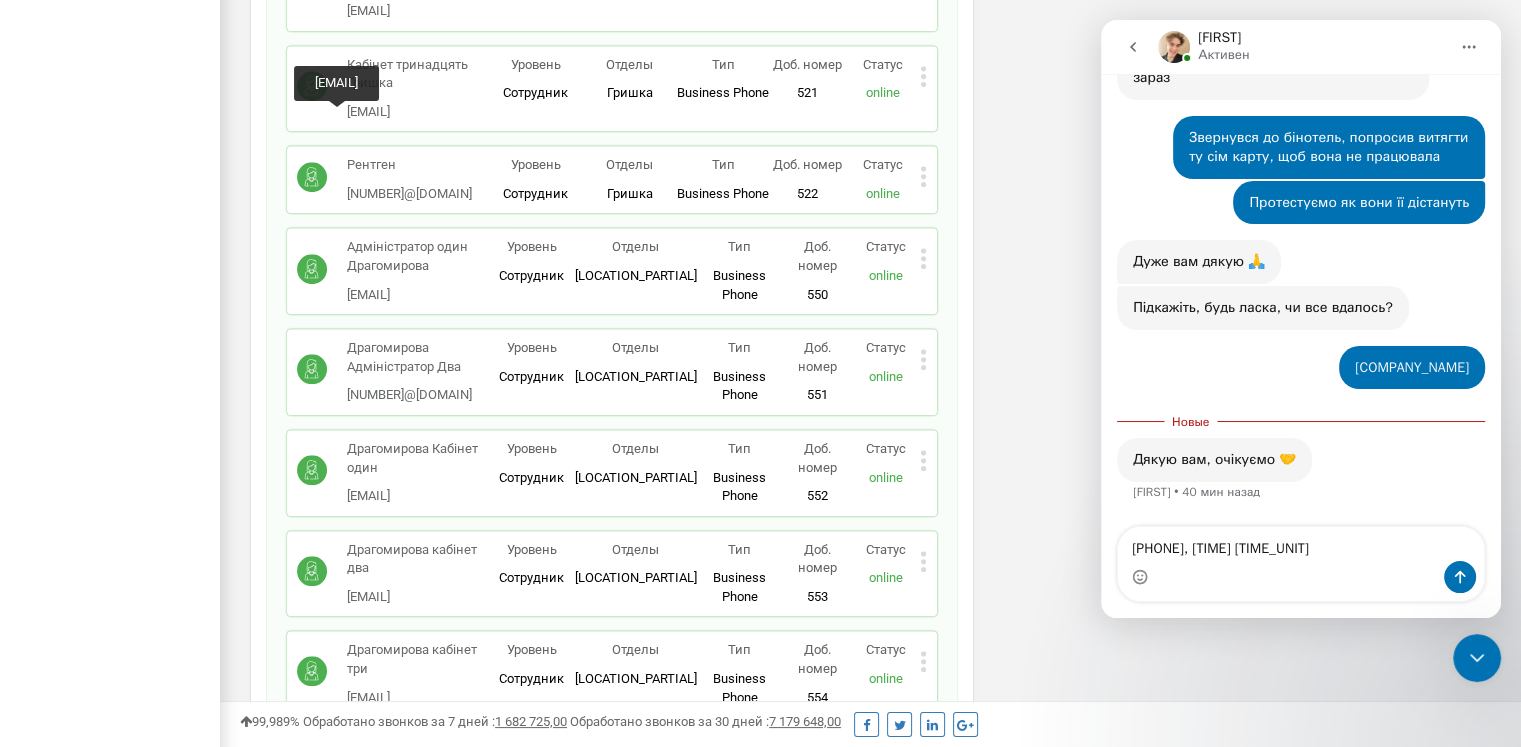 scroll, scrollTop: 4255, scrollLeft: 0, axis: vertical 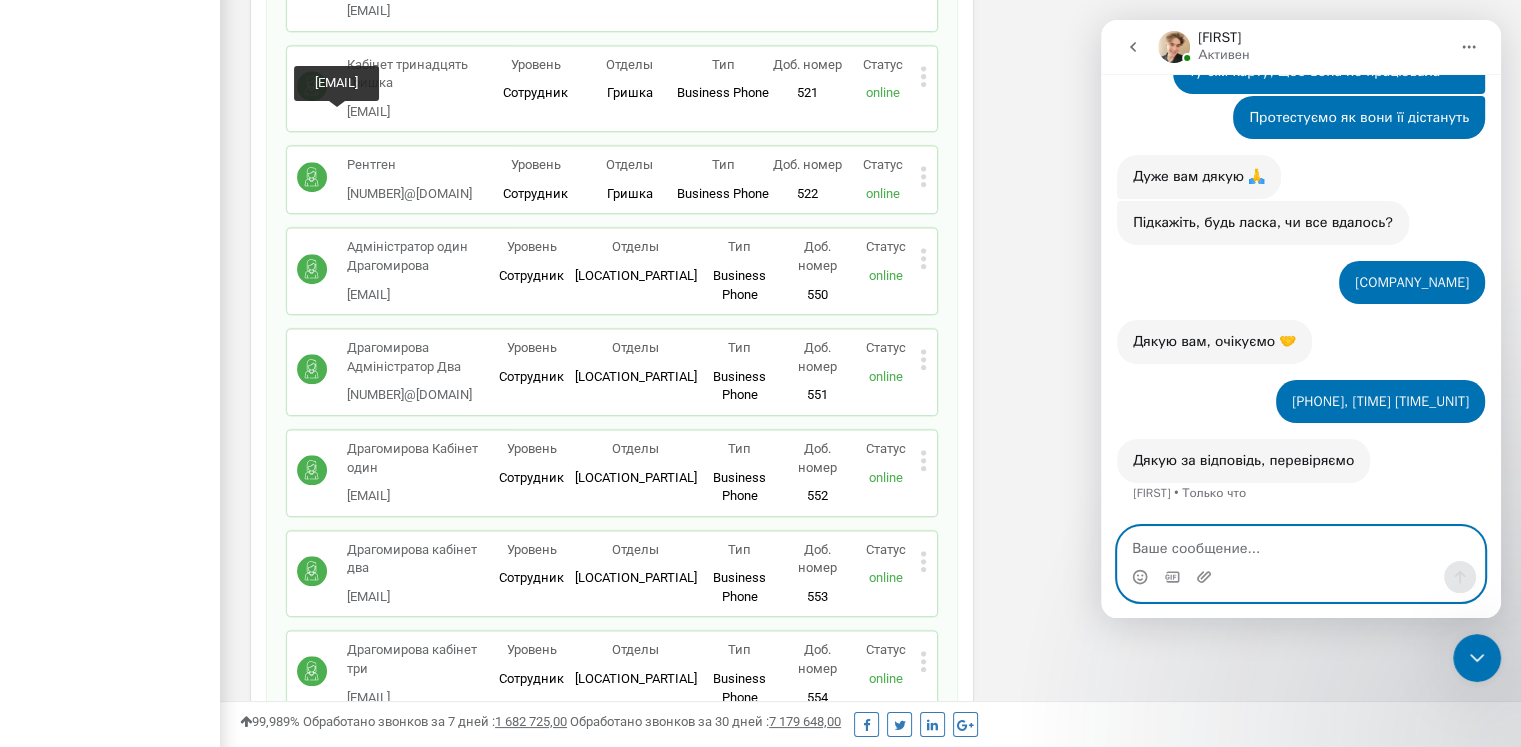 click at bounding box center (1301, 544) 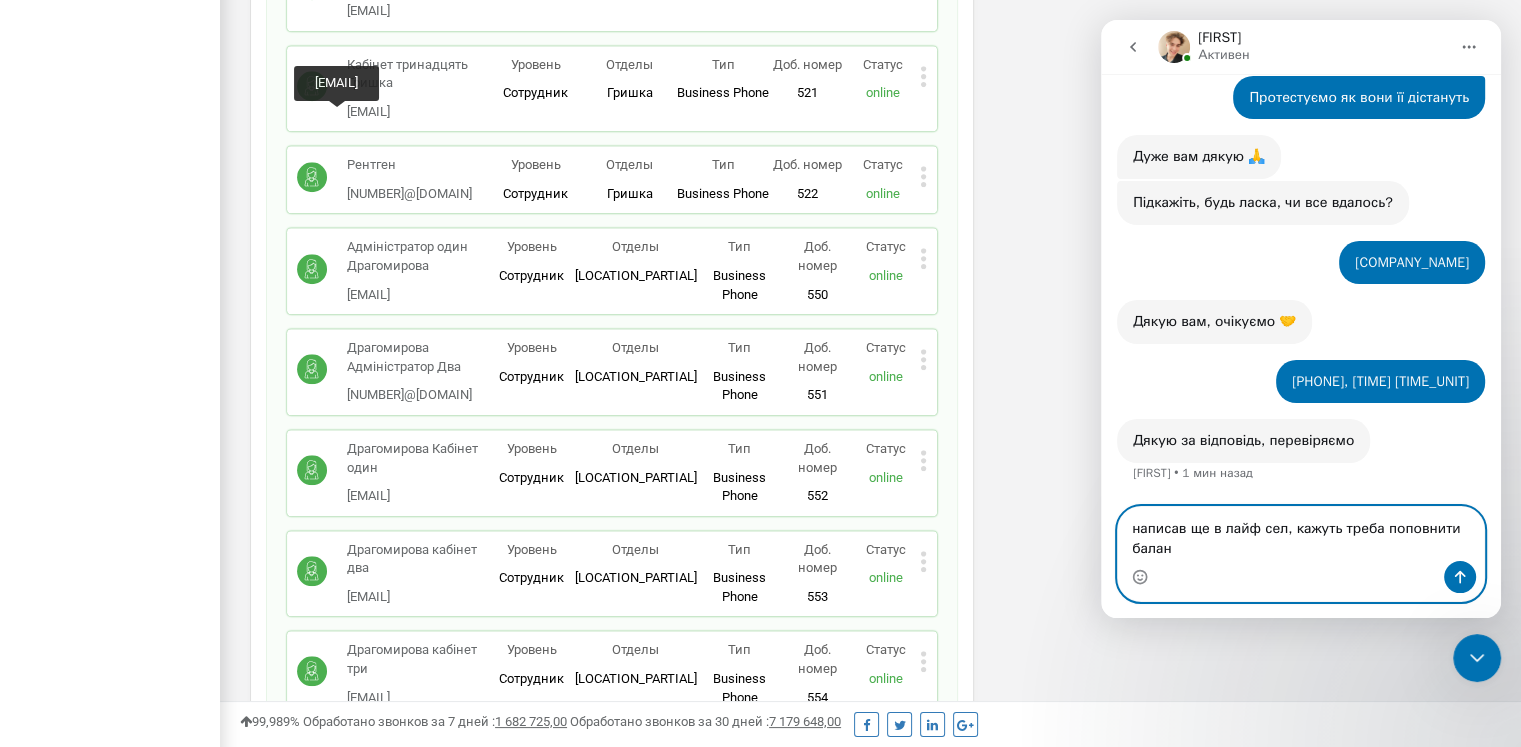 type on "написав ще в лайф сел, кажуть треба поповнити баланс" 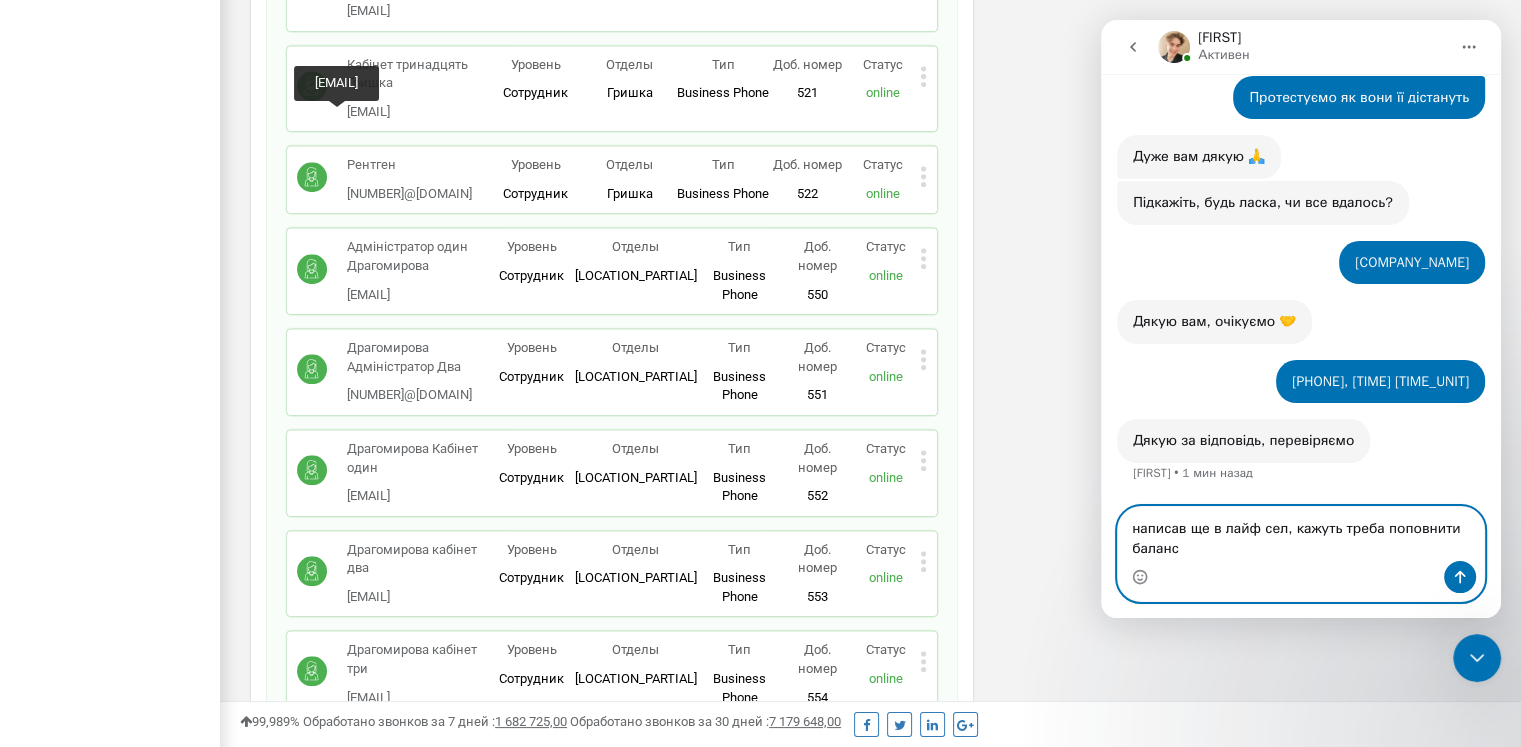 type 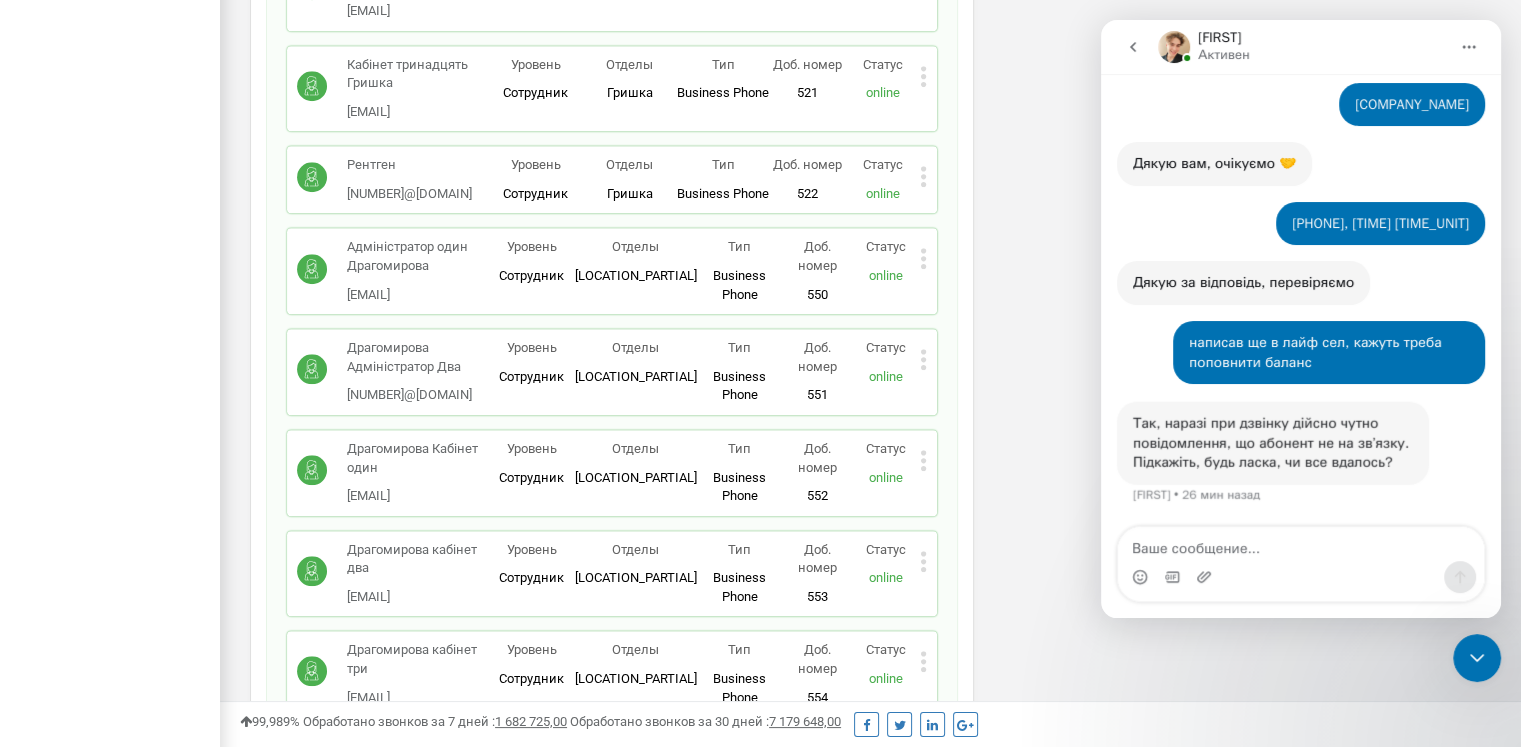 scroll, scrollTop: 4480, scrollLeft: 0, axis: vertical 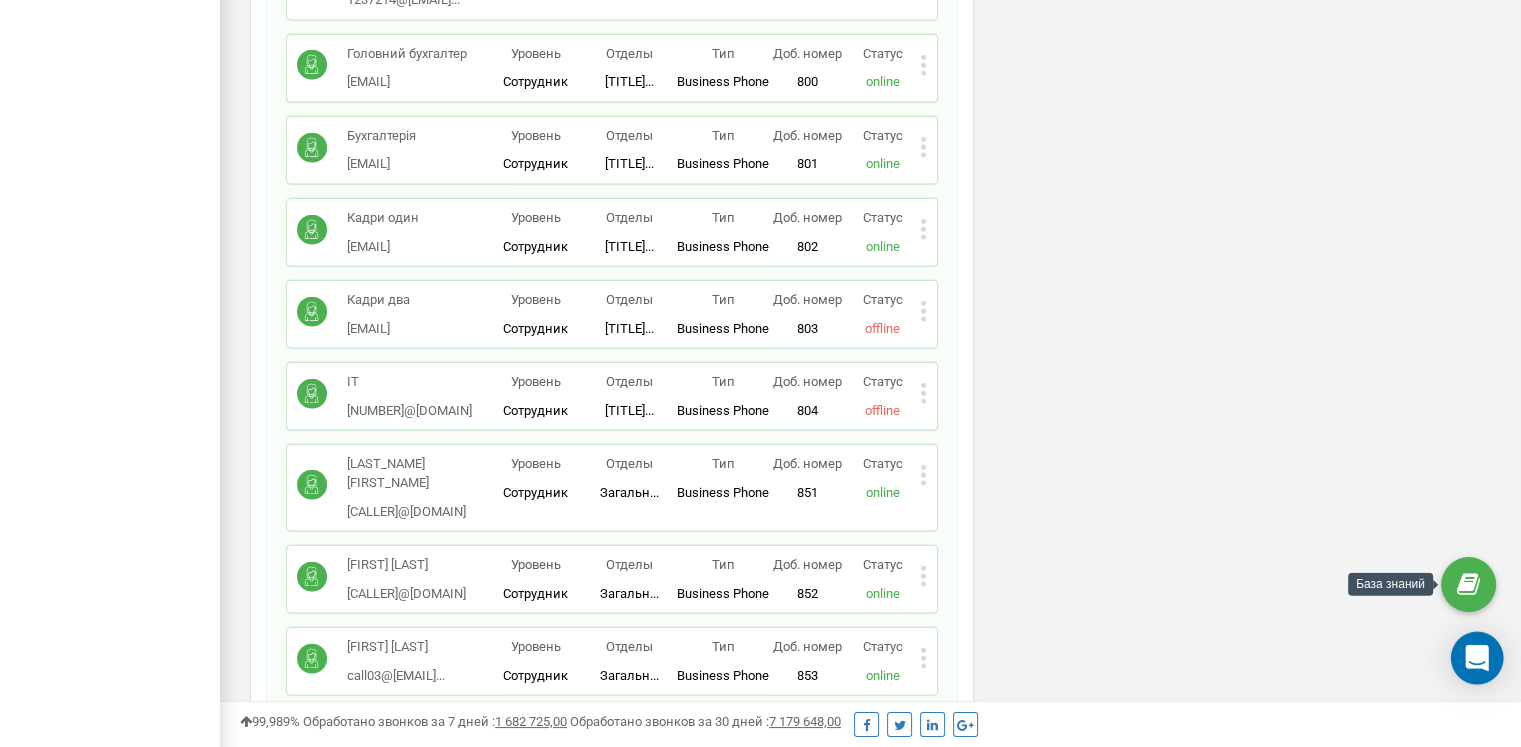 click at bounding box center (1477, 658) 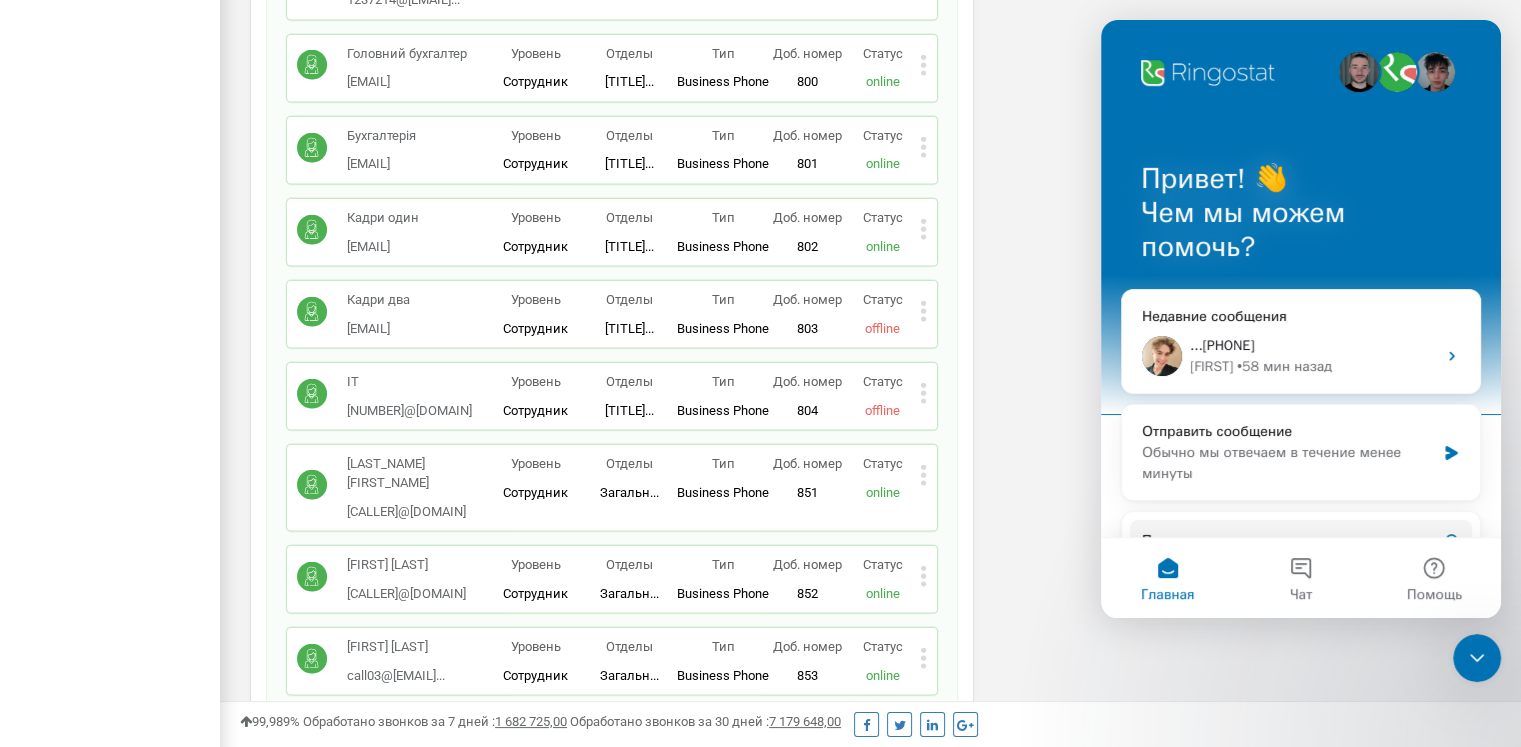 scroll, scrollTop: 0, scrollLeft: 0, axis: both 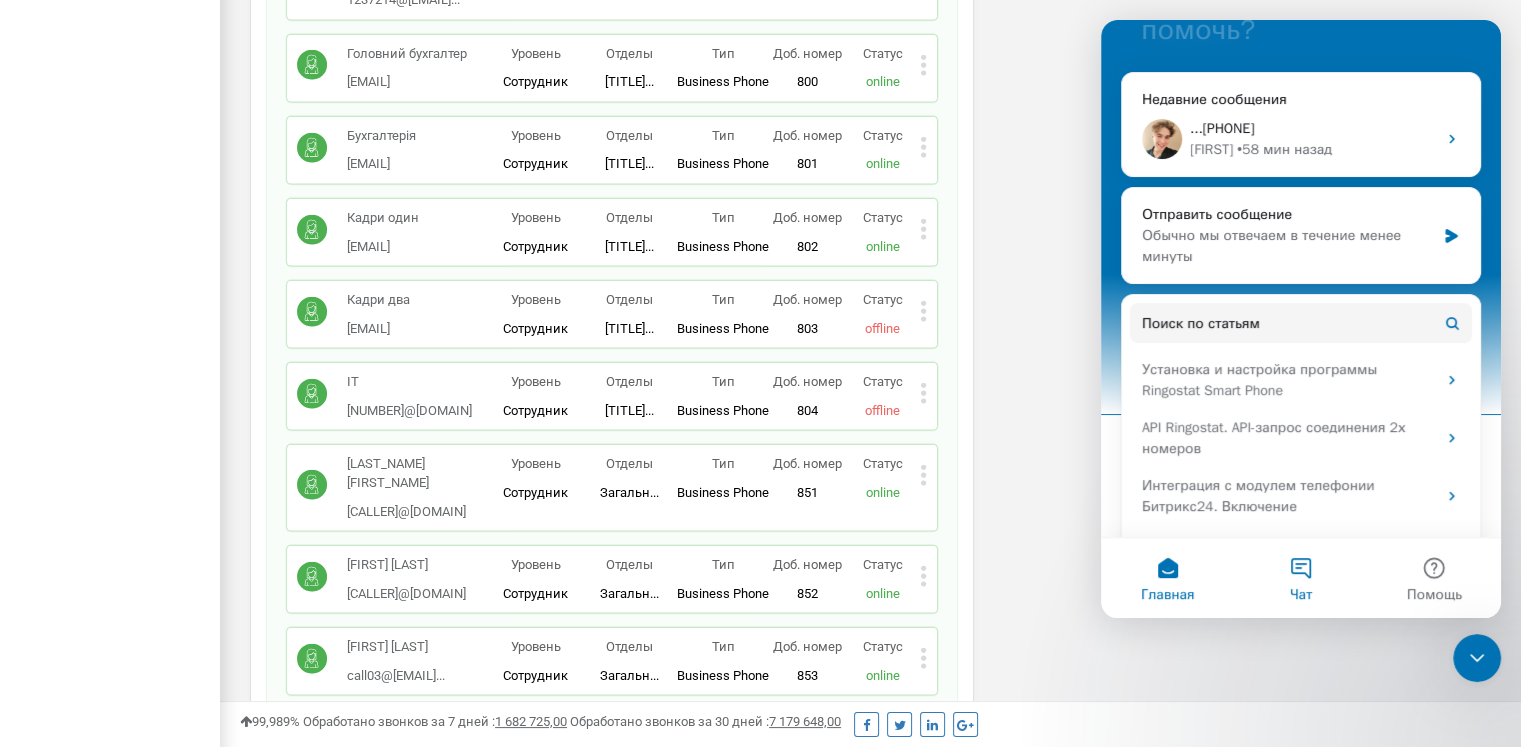 click on "Чат" at bounding box center [1300, 578] 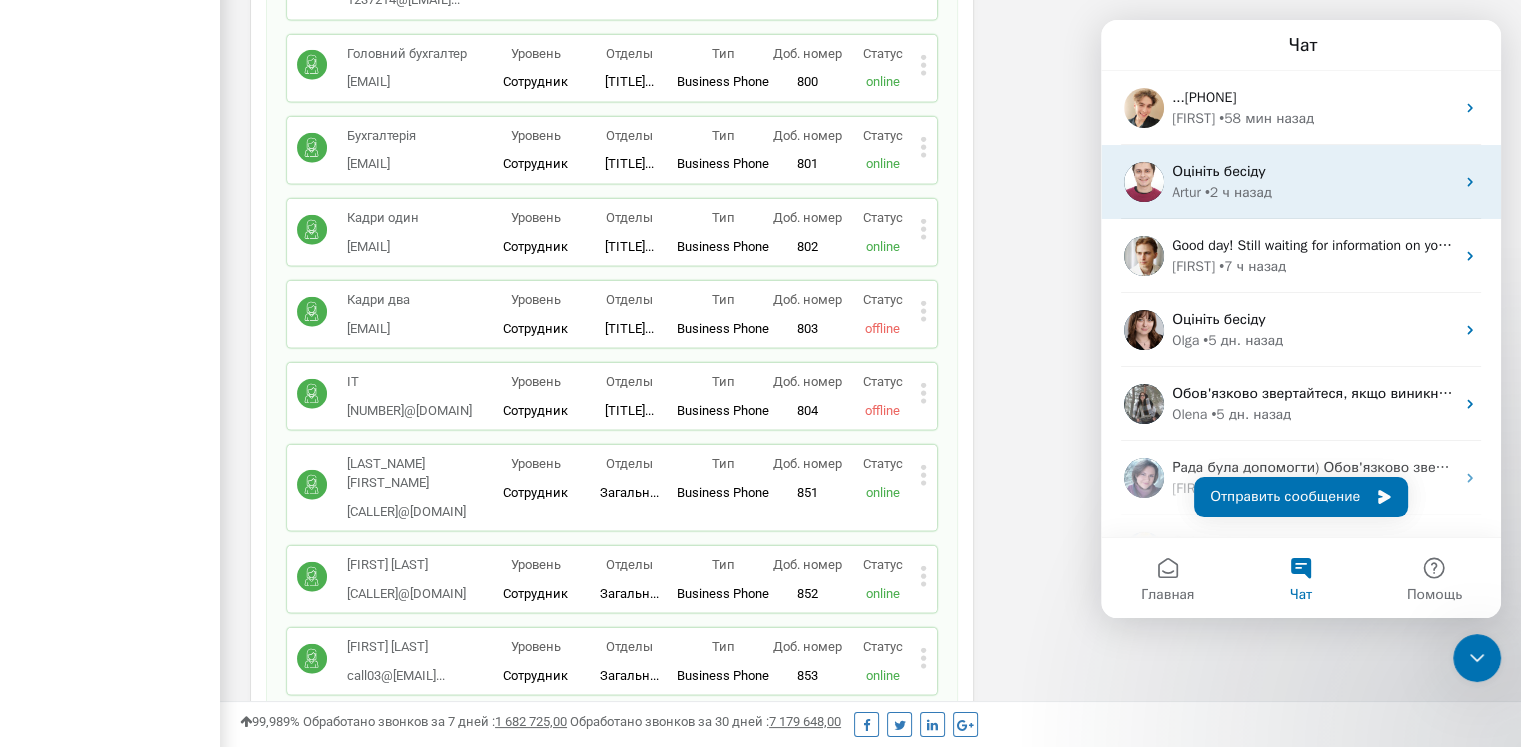 click on "Artur •  2 ч назад" at bounding box center (1313, 192) 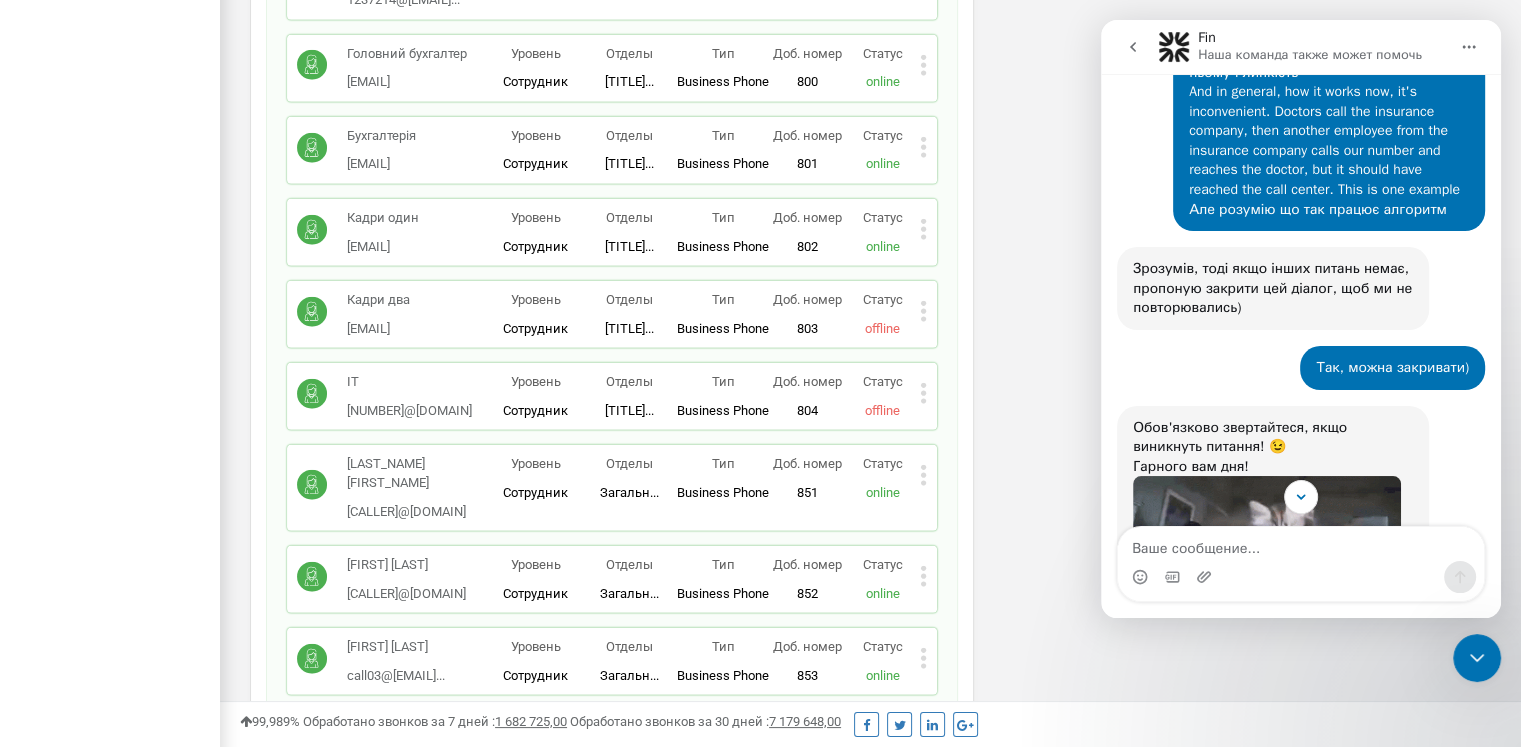 scroll, scrollTop: 3198, scrollLeft: 0, axis: vertical 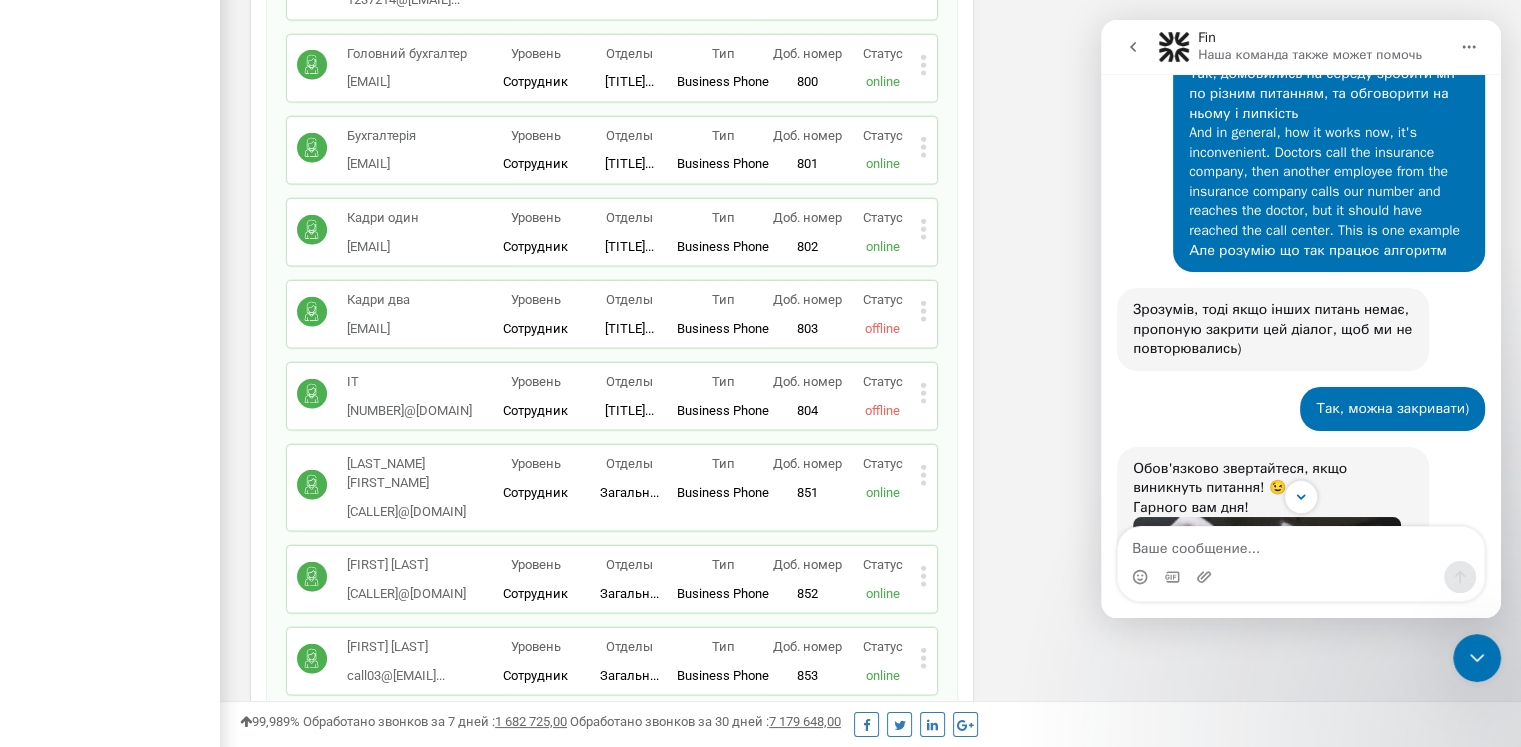 click 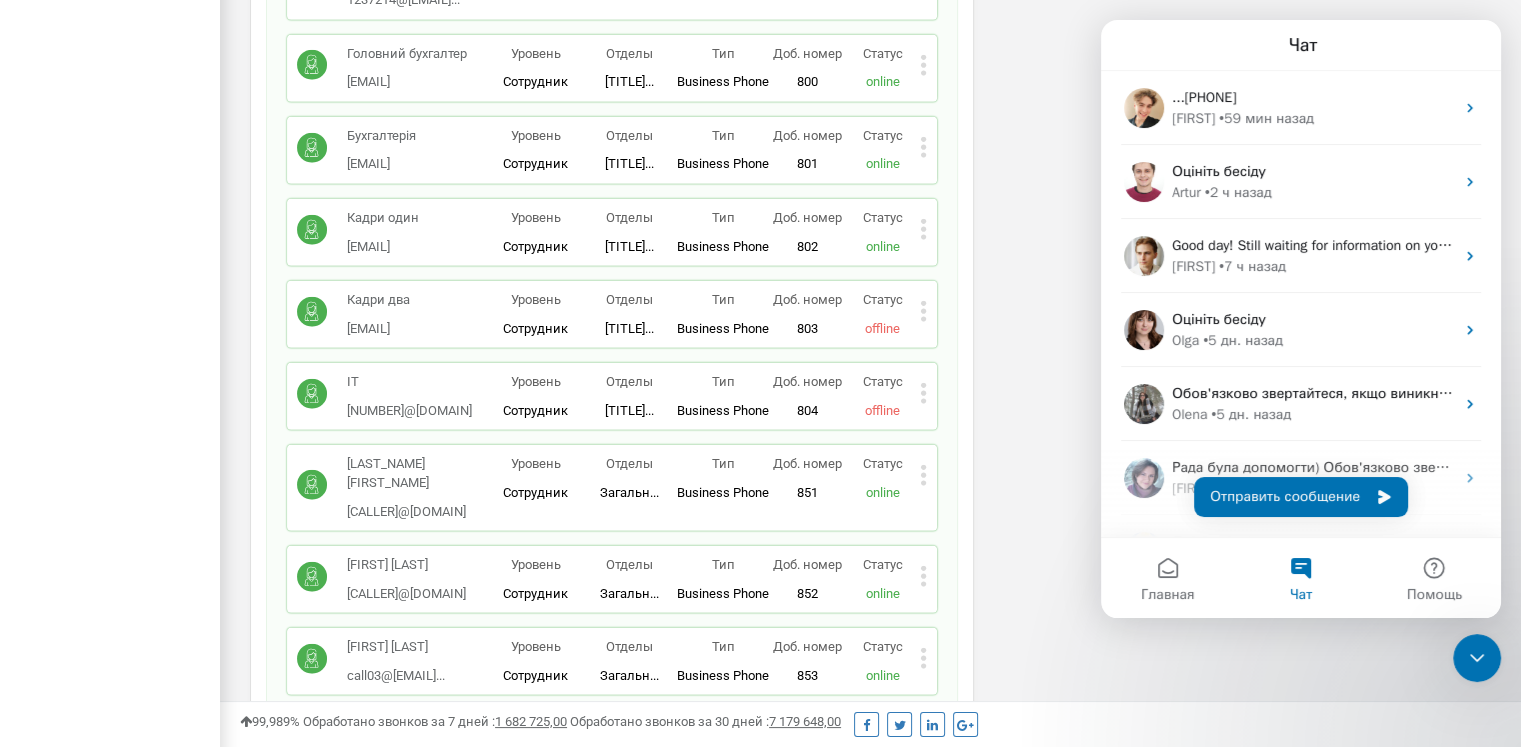 scroll, scrollTop: 0, scrollLeft: 0, axis: both 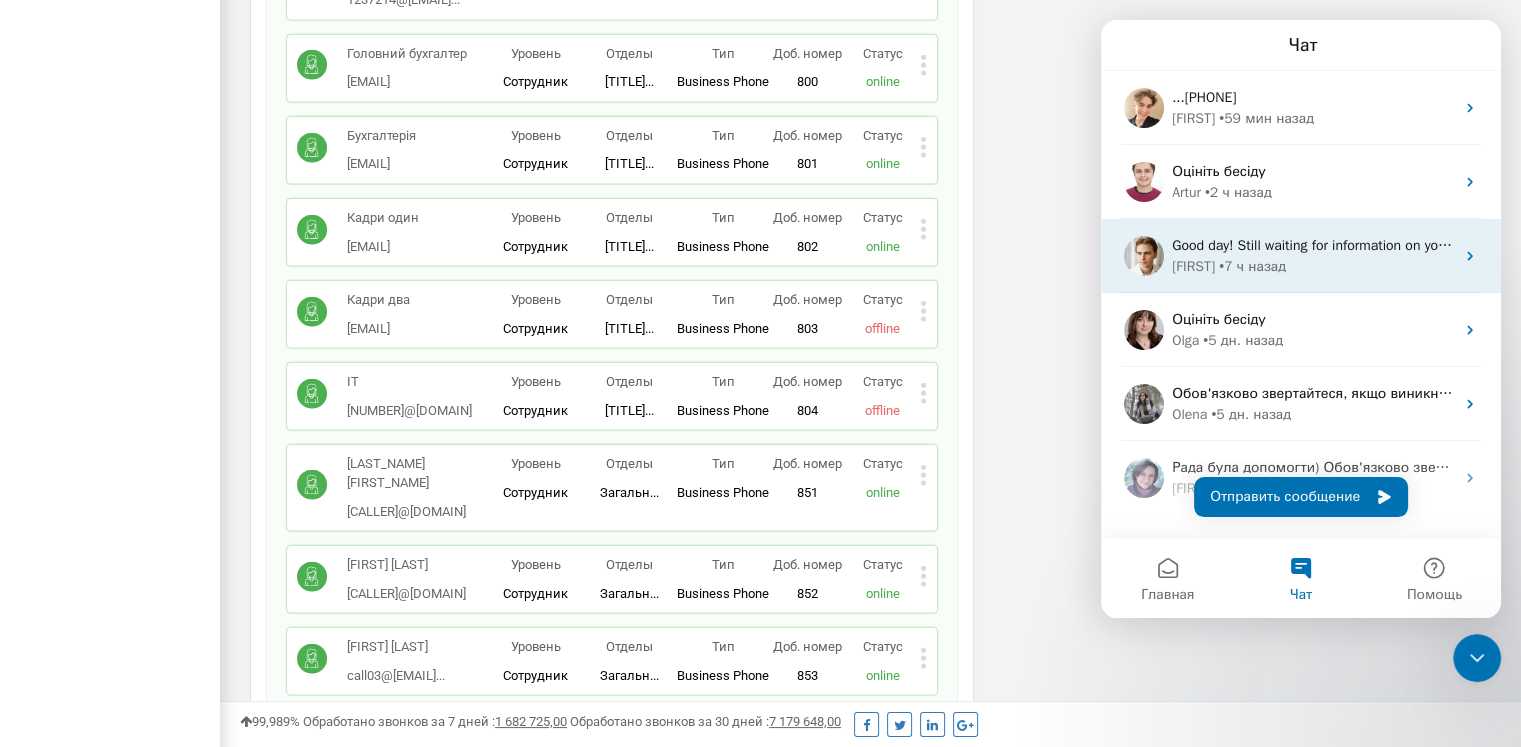click on "•  7 ч назад" at bounding box center (1252, 266) 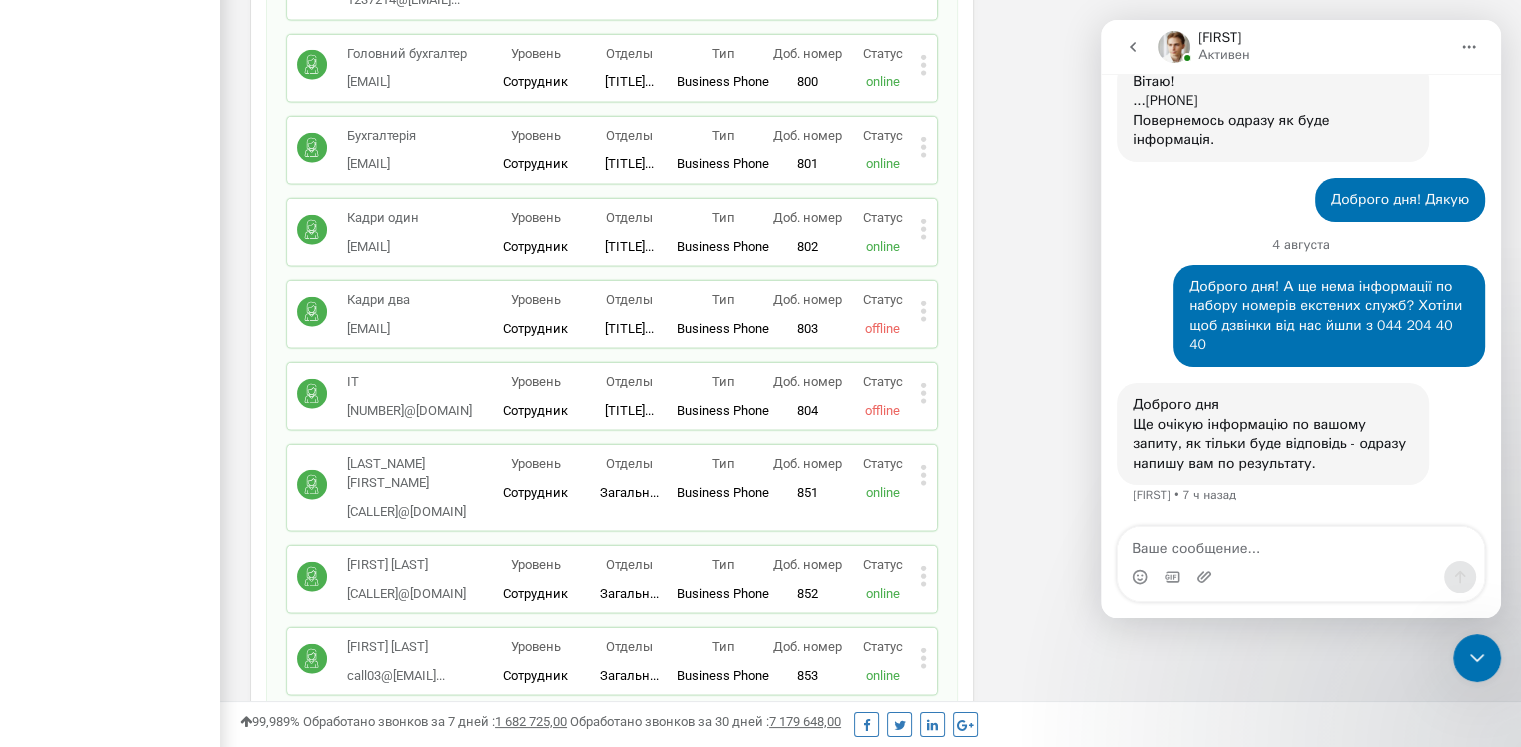 scroll, scrollTop: 5500, scrollLeft: 0, axis: vertical 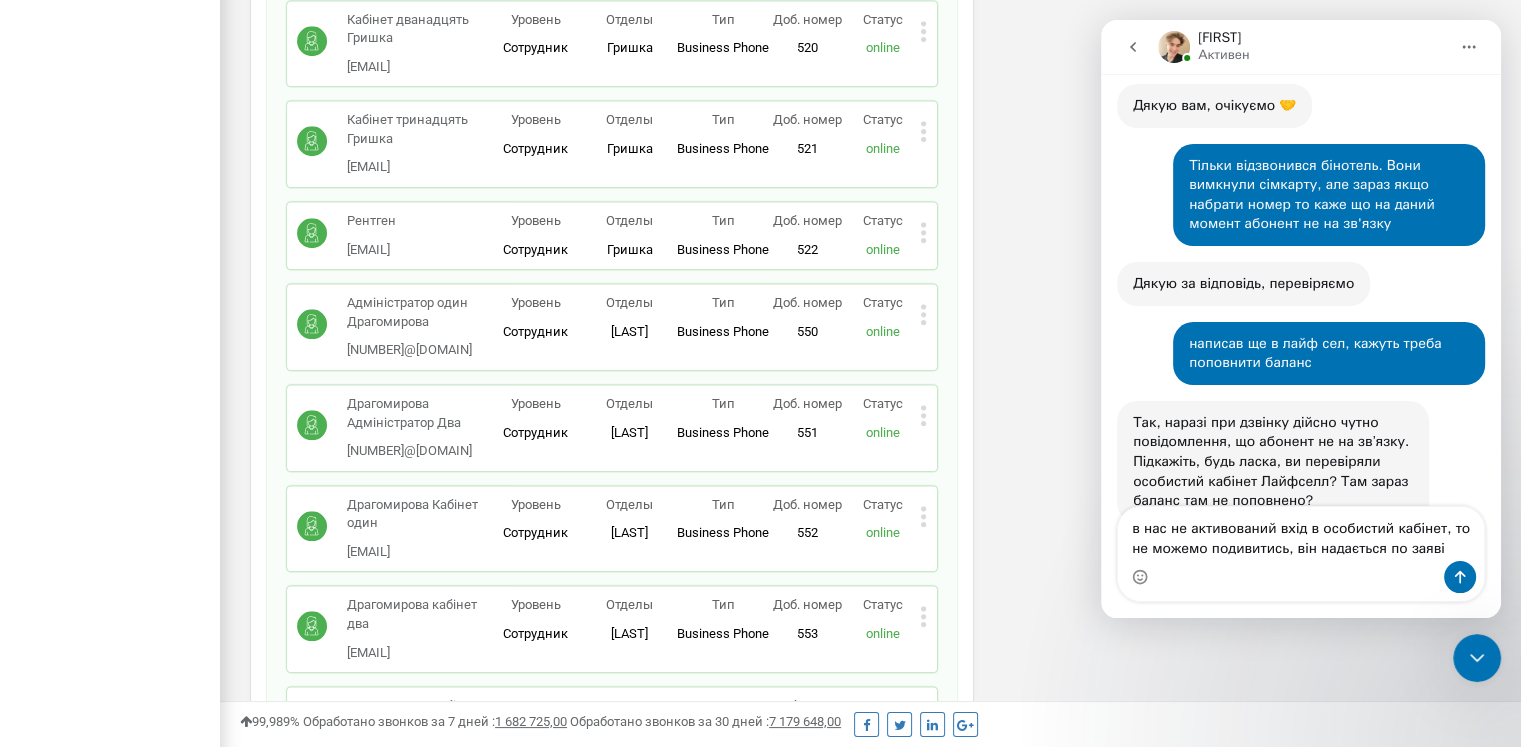 drag, startPoint x: 1289, startPoint y: 553, endPoint x: 1271, endPoint y: 553, distance: 18 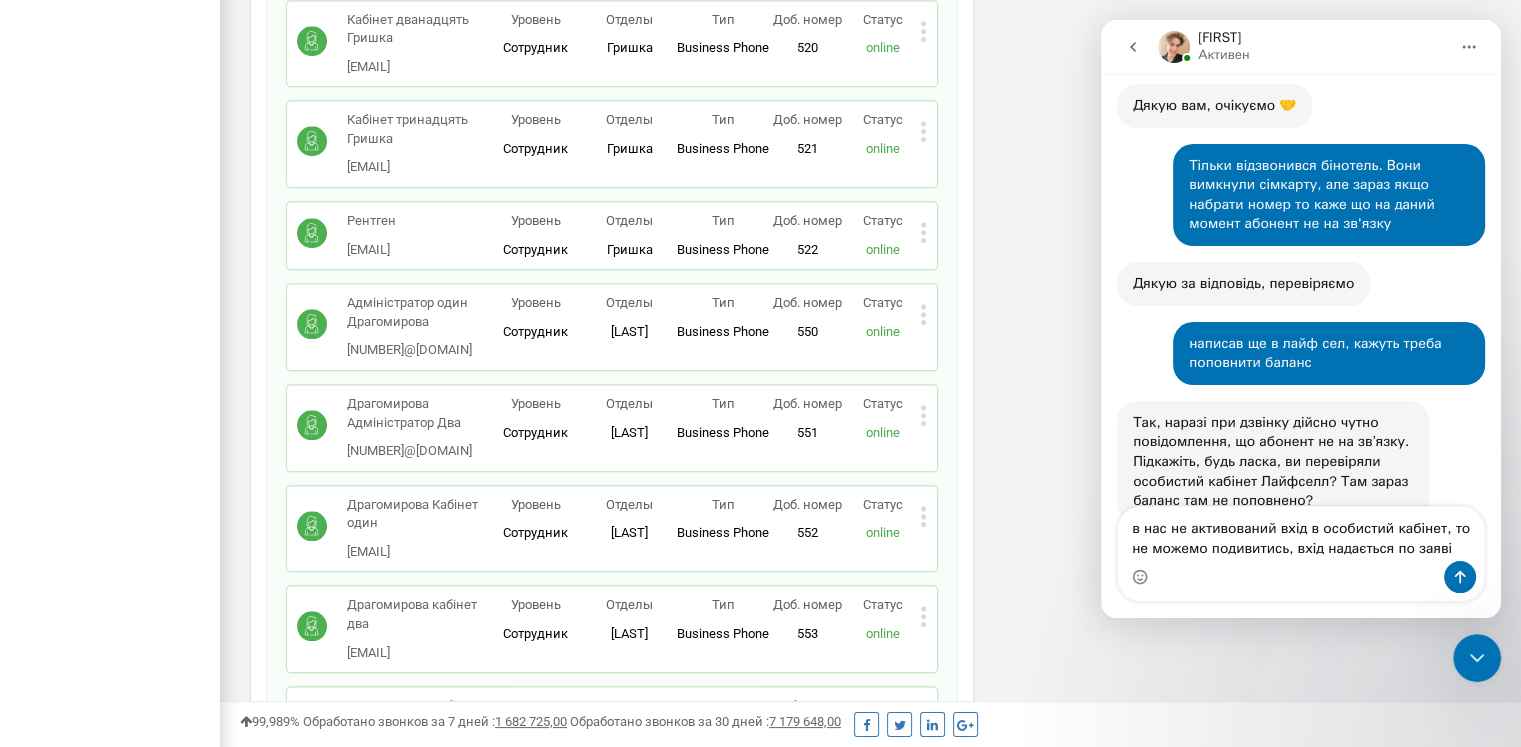 click on "в нас не активований вхід в особистий кабінет, то не можемо подивитись, вхід надається по заяві" at bounding box center [1301, 534] 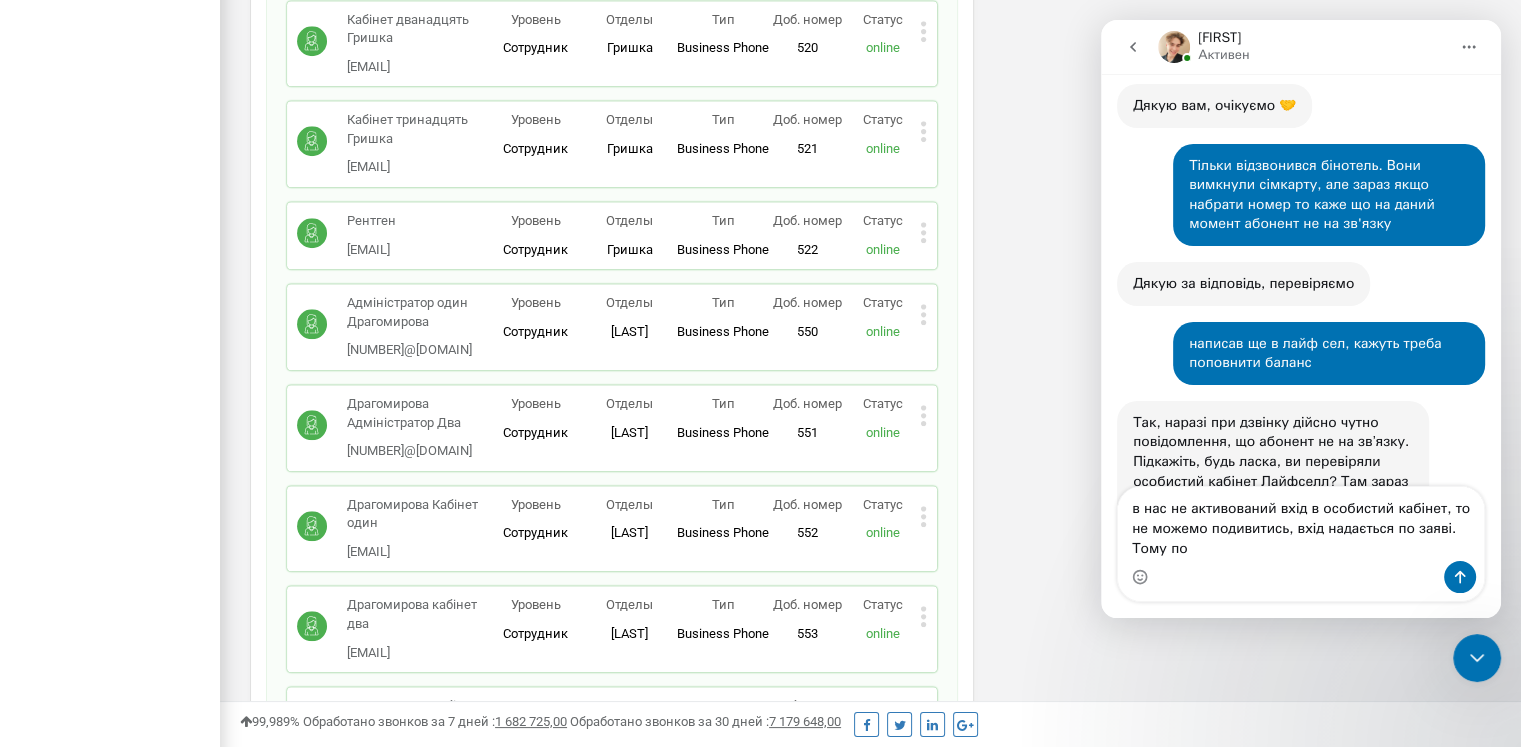 scroll, scrollTop: 4616, scrollLeft: 0, axis: vertical 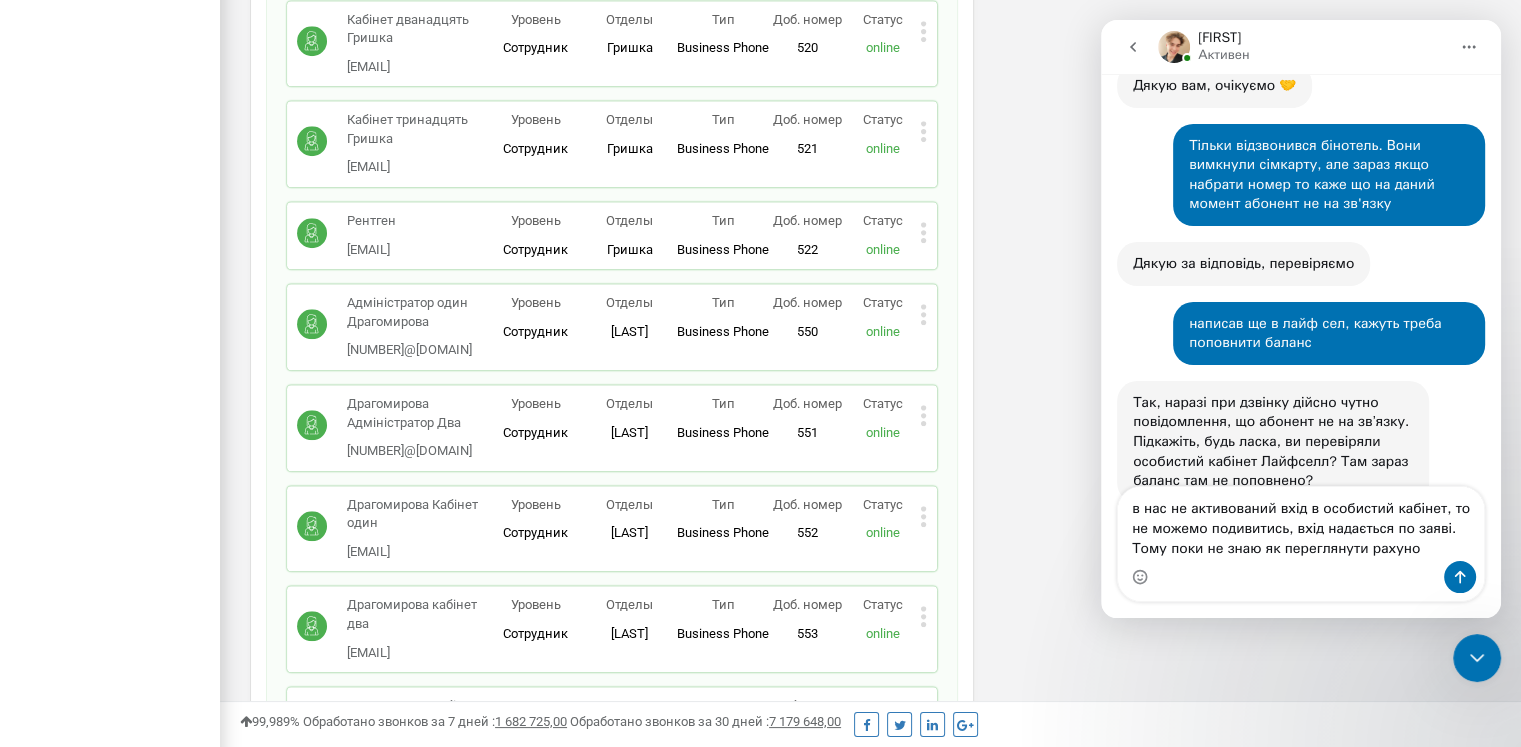 type on "в нас не активований вхід в особистий кабінет, то не можемо подивитись, вхід надається по заяві. Тому поки не знаю як переглянути рахунок" 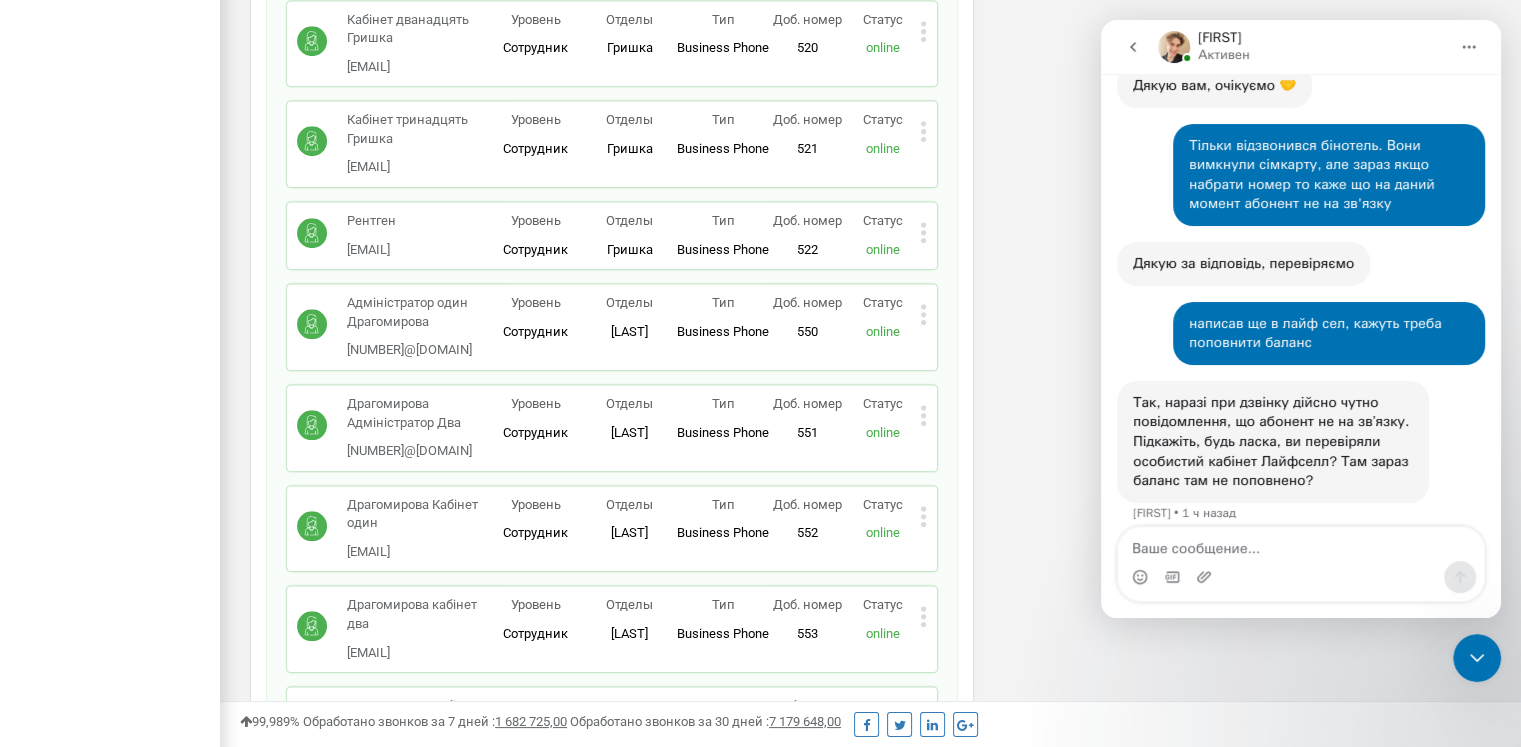 scroll, scrollTop: 4695, scrollLeft: 0, axis: vertical 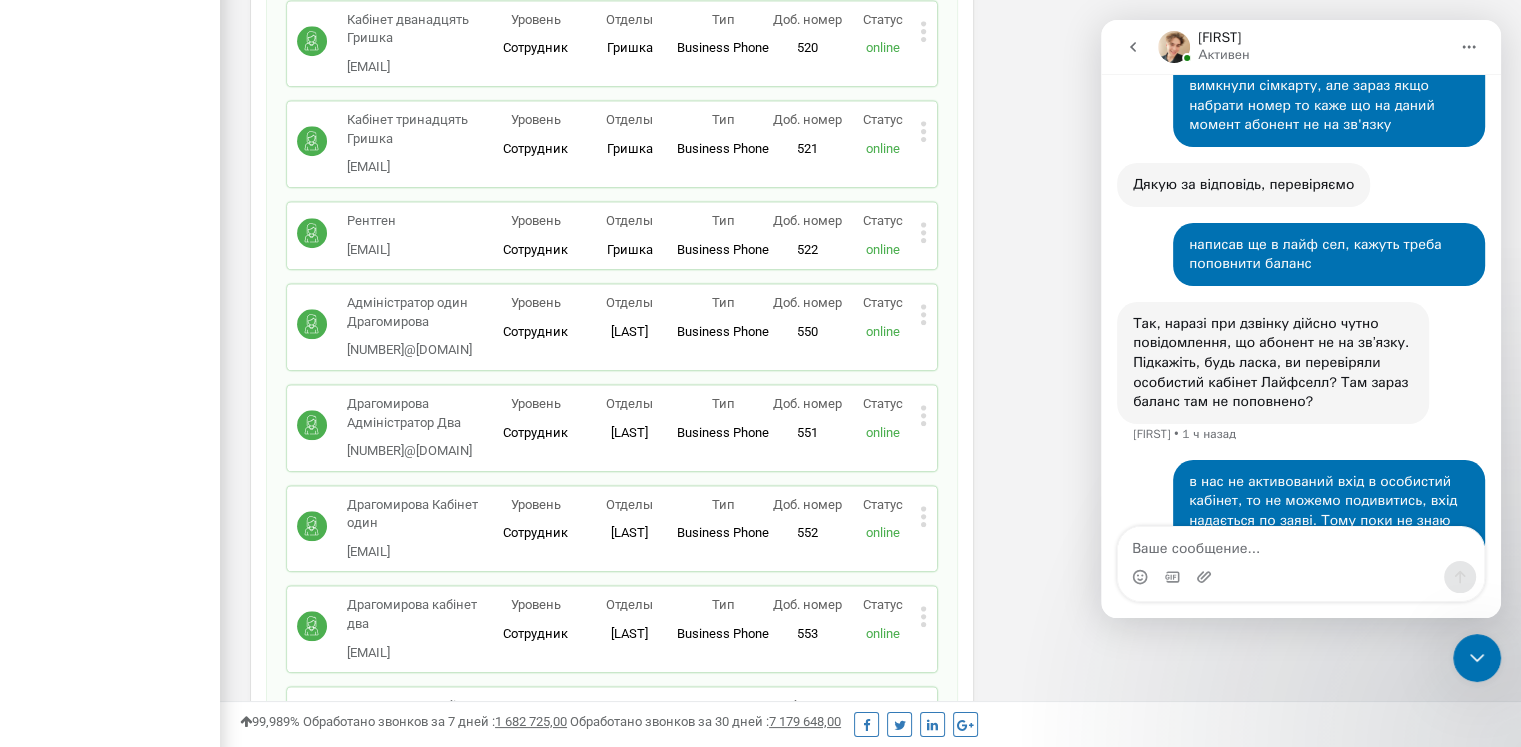 click on "oxford-med.com.ua Проекты oxford-med.com.ua Дашборд Центр обращений Аналитика Mini CRM Маркетплейс интеграций Средства Настройки Общие настройки Настройки проекта AI analytics NEW Сотрудники Настройки прав доступа Оповещения Категории звонков Виртуальная АТС Сквозная аналитика Коллбек Настройки Ringostat Smart Phone Интеграция Коллтрекинг" at bounding box center [110, 4101] 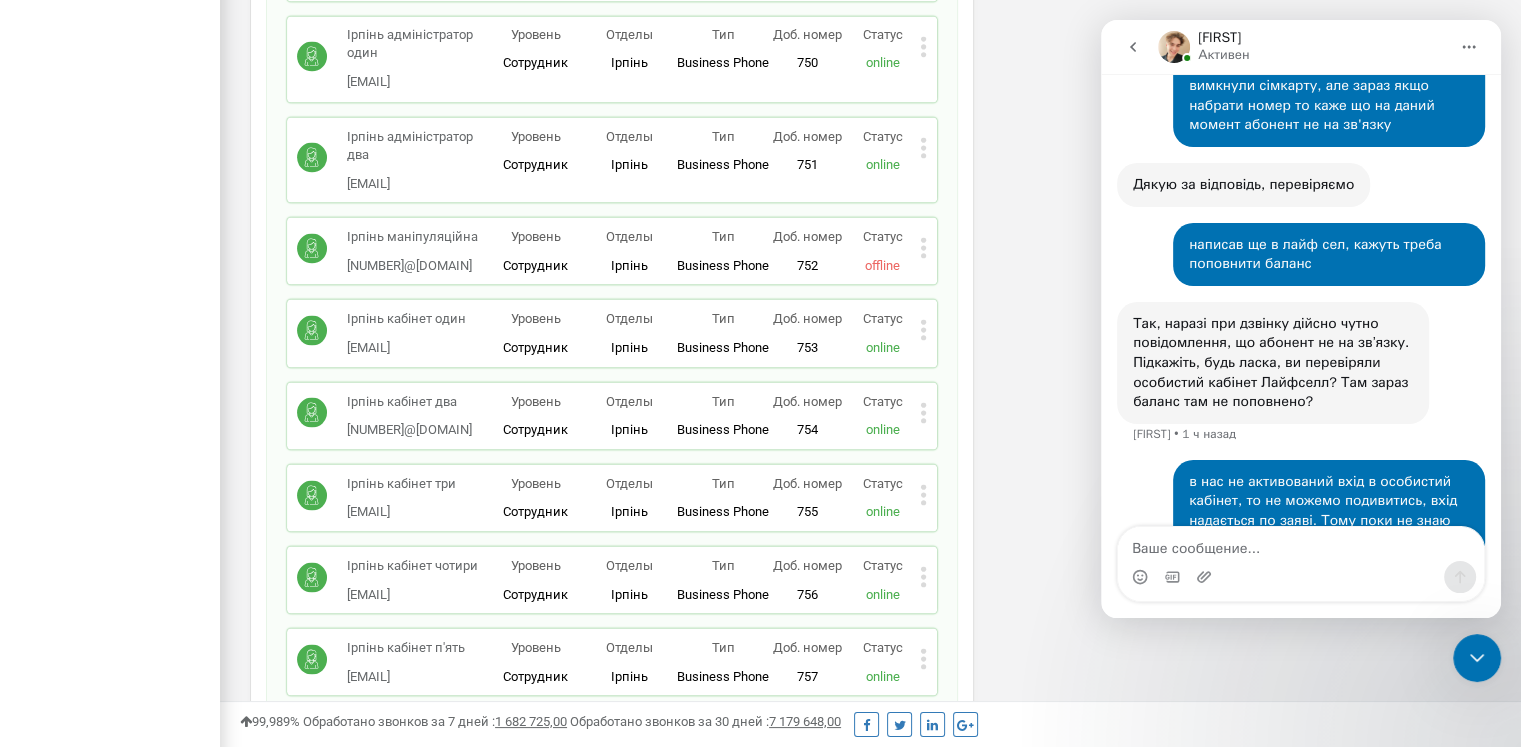 scroll, scrollTop: 18892, scrollLeft: 0, axis: vertical 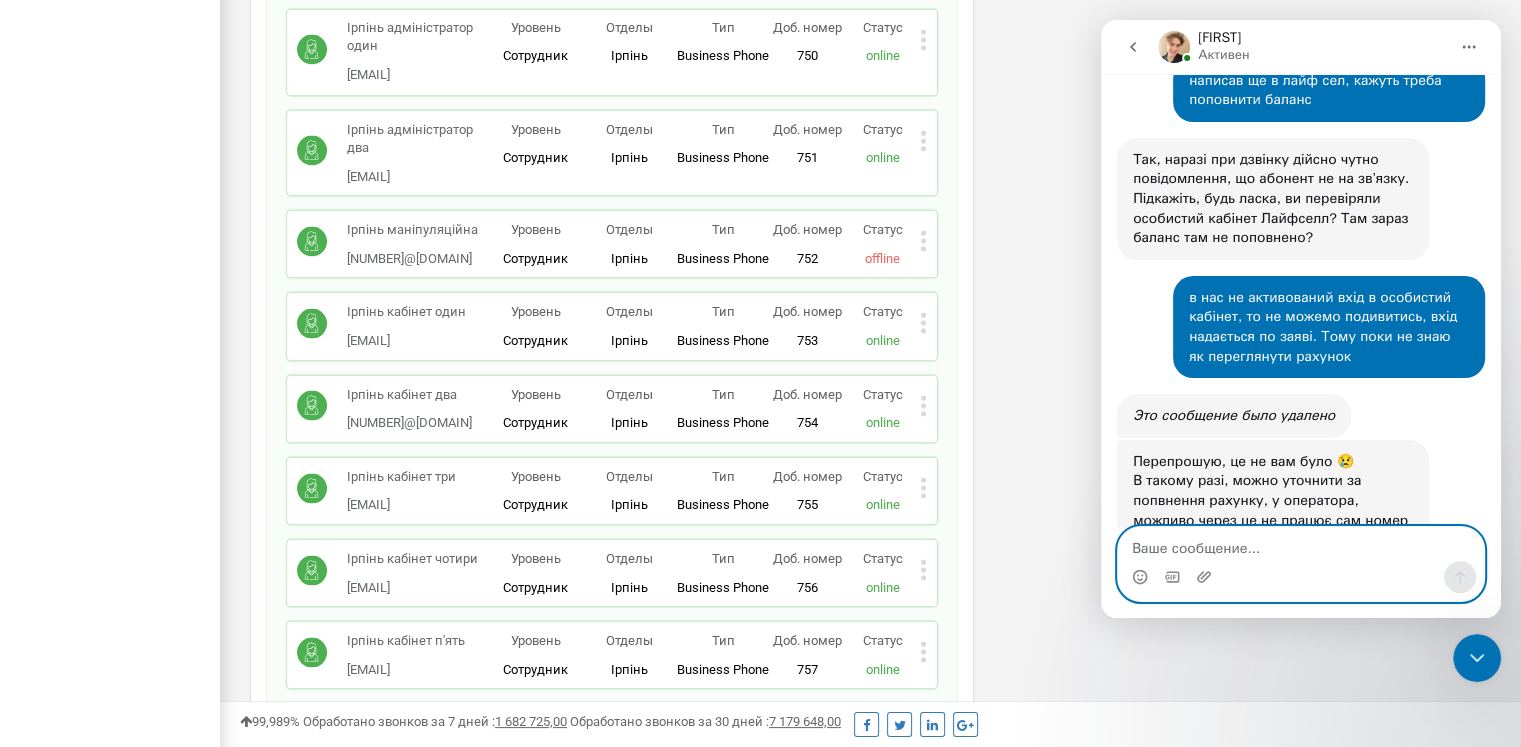 click at bounding box center [1301, 544] 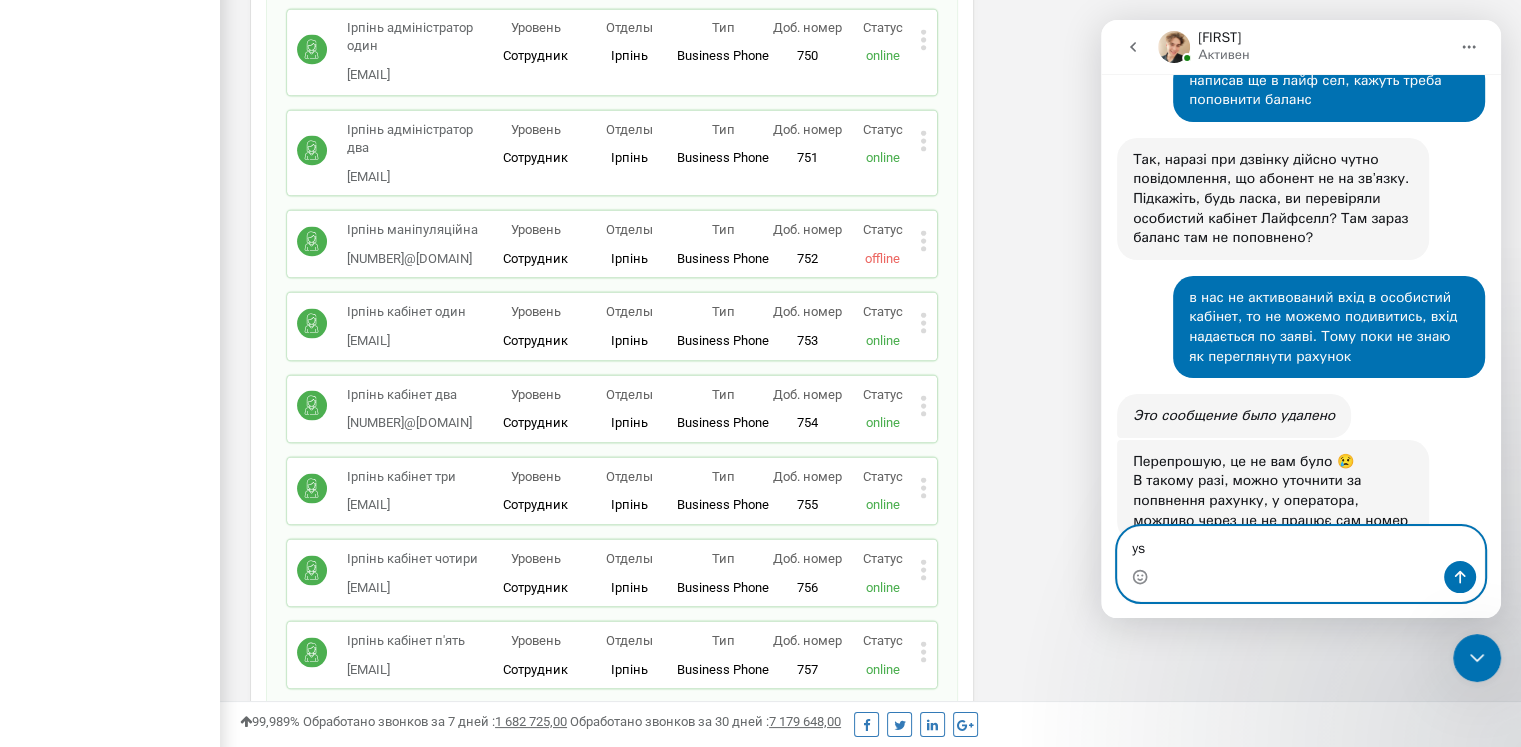type on "y" 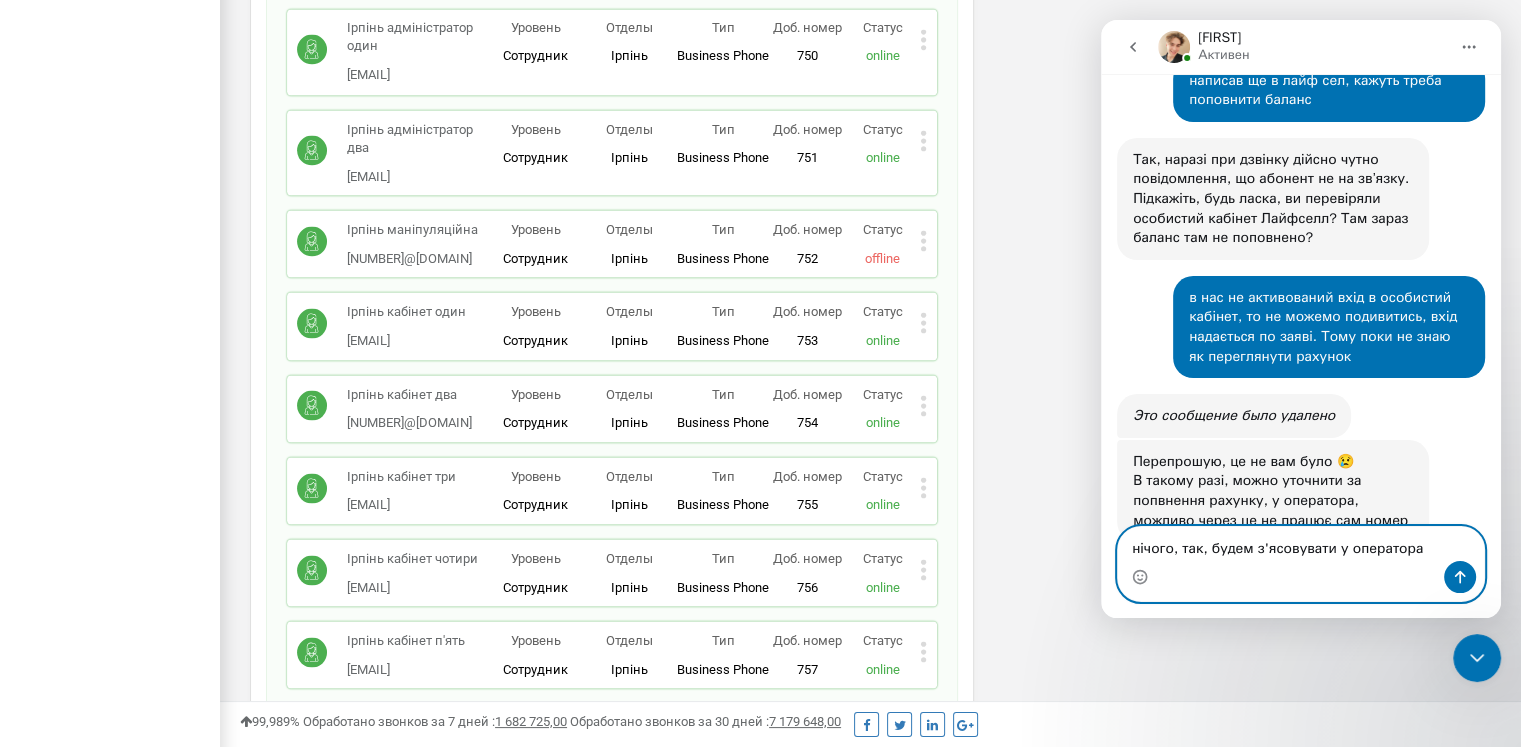 type on "нічого, так, будем з'ясовувати у оператора" 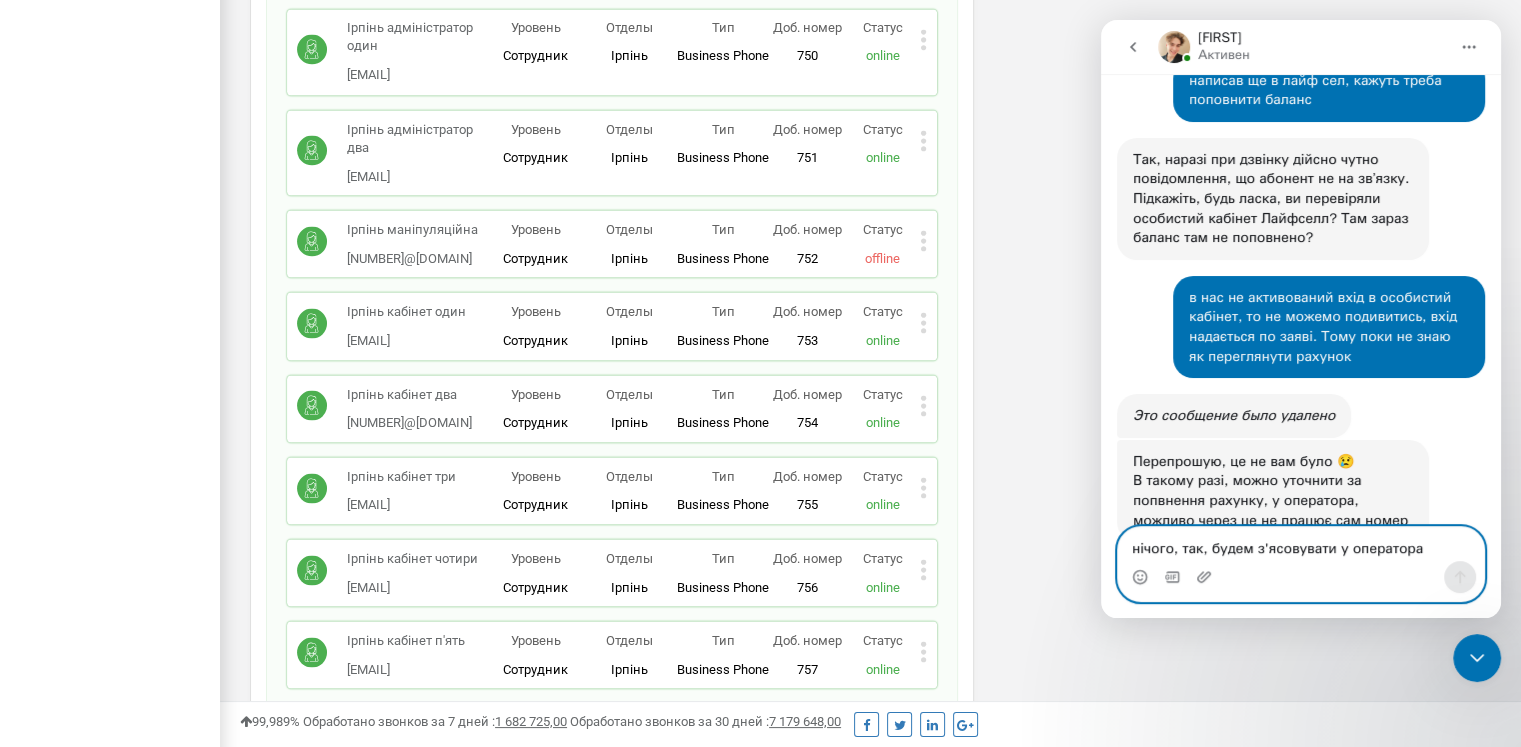 type 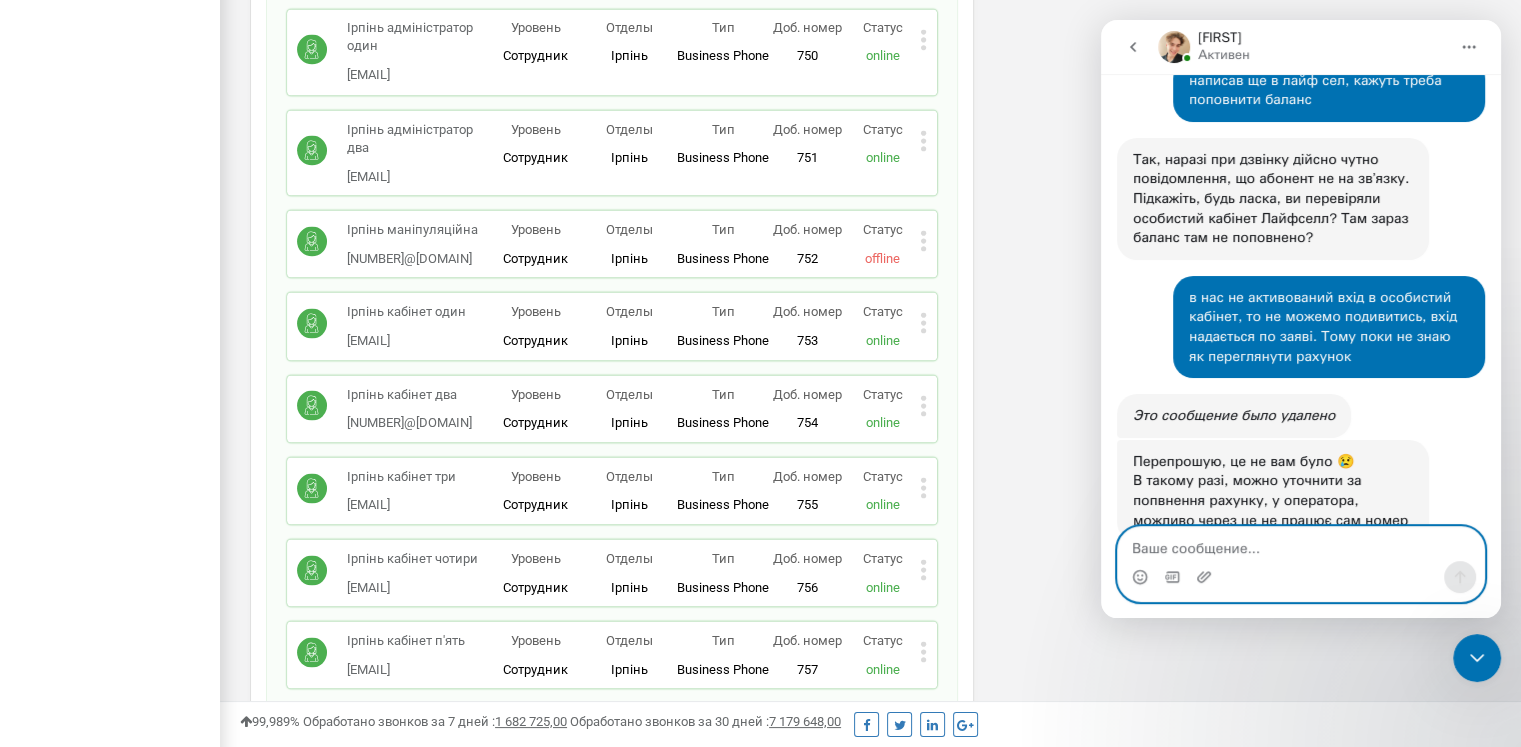 scroll, scrollTop: 4919, scrollLeft: 0, axis: vertical 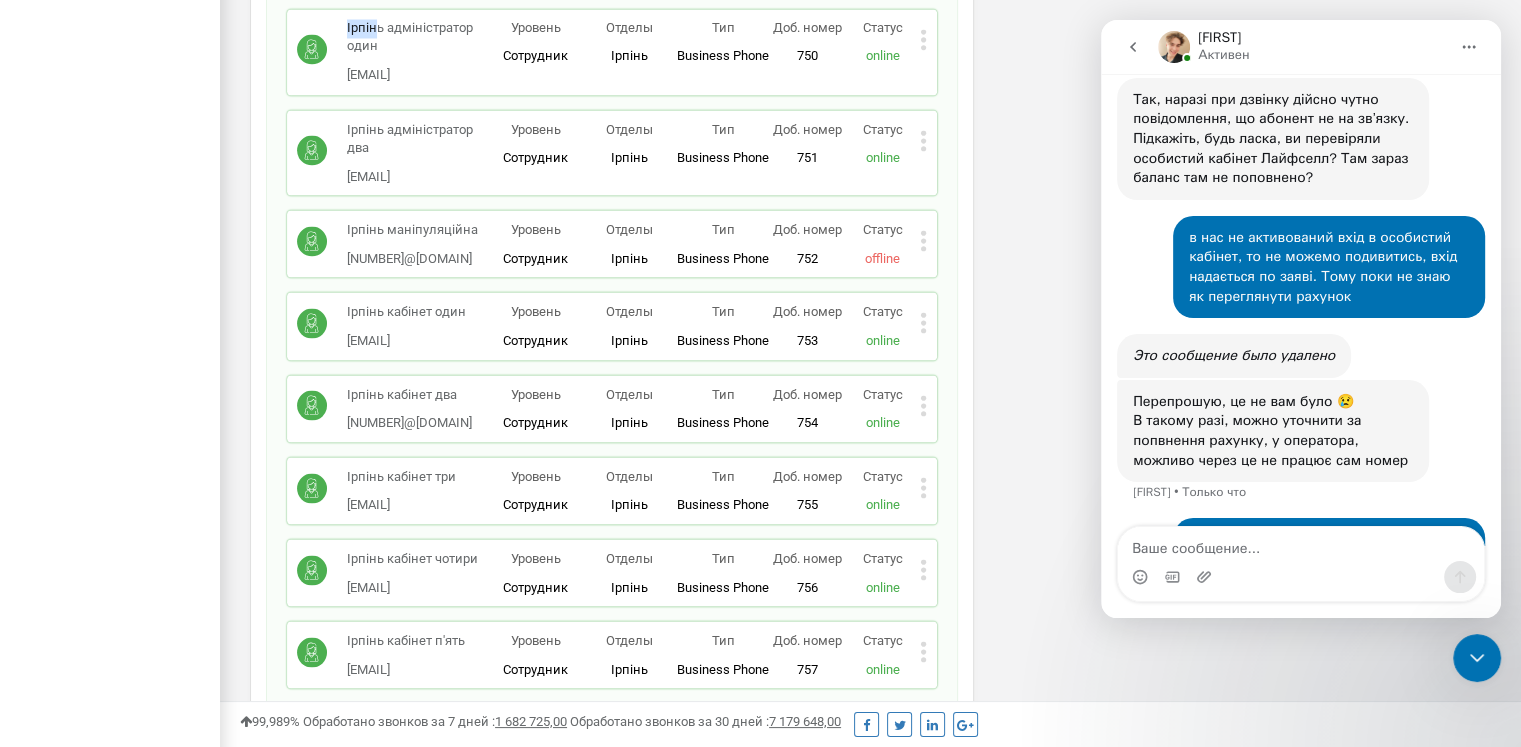 click 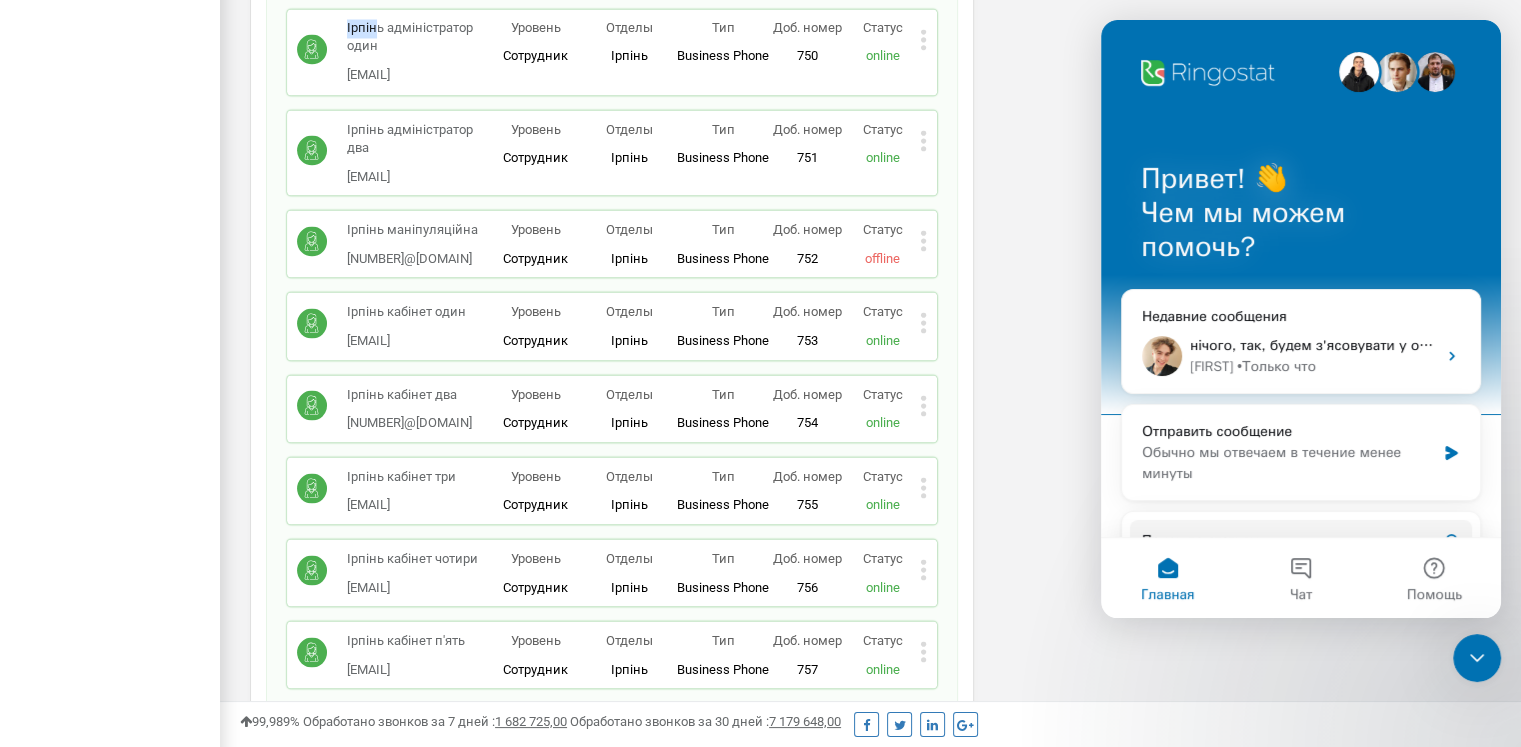 scroll, scrollTop: 0, scrollLeft: 0, axis: both 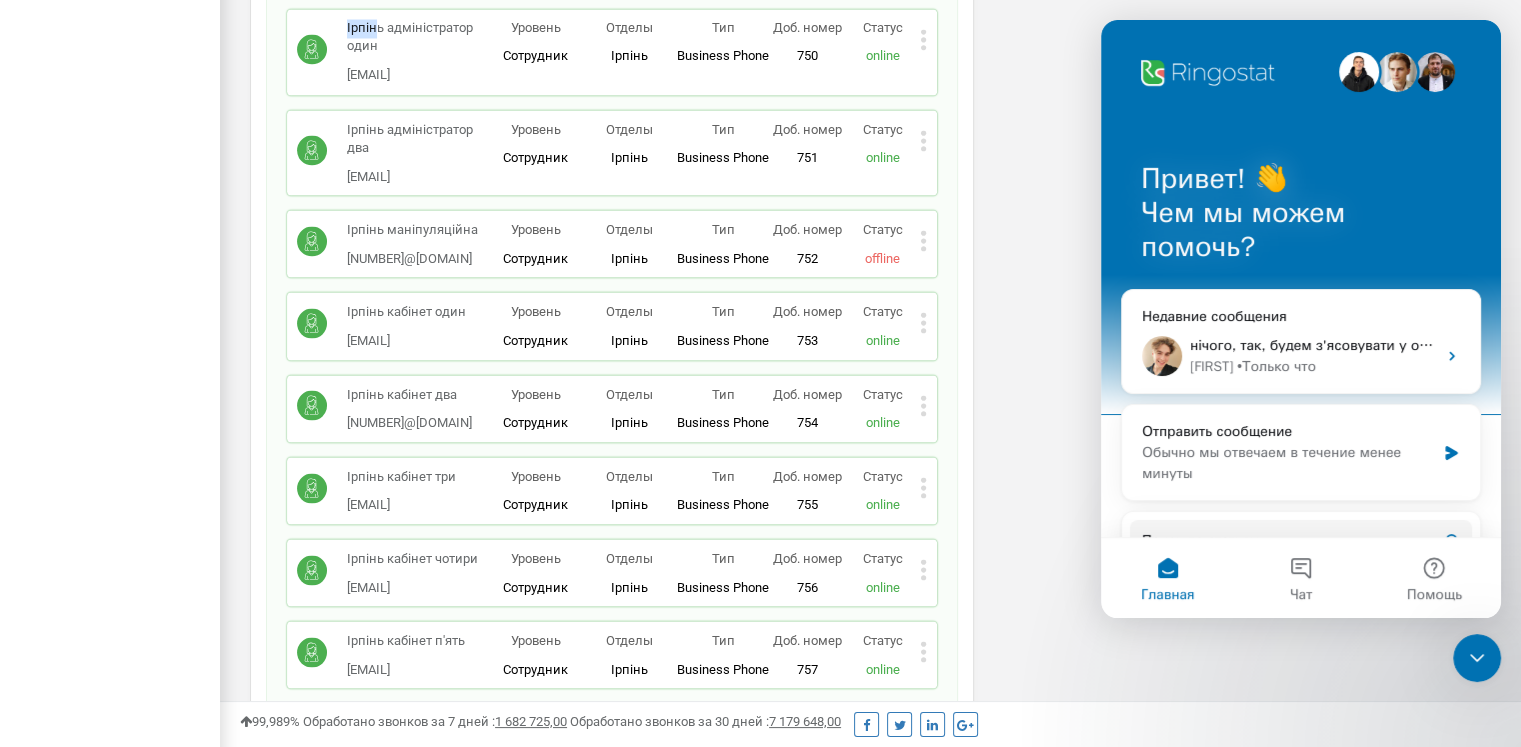 click 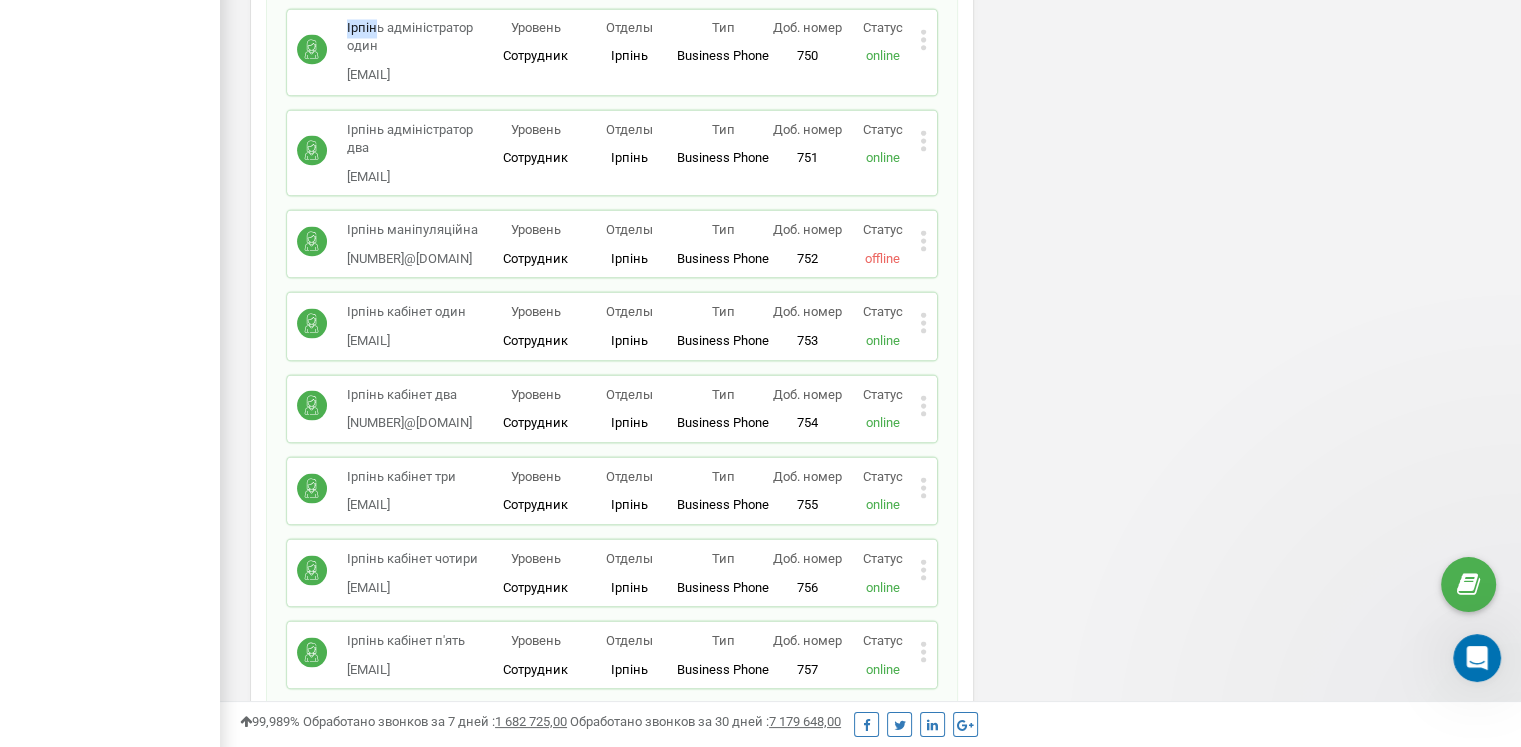 scroll, scrollTop: 0, scrollLeft: 0, axis: both 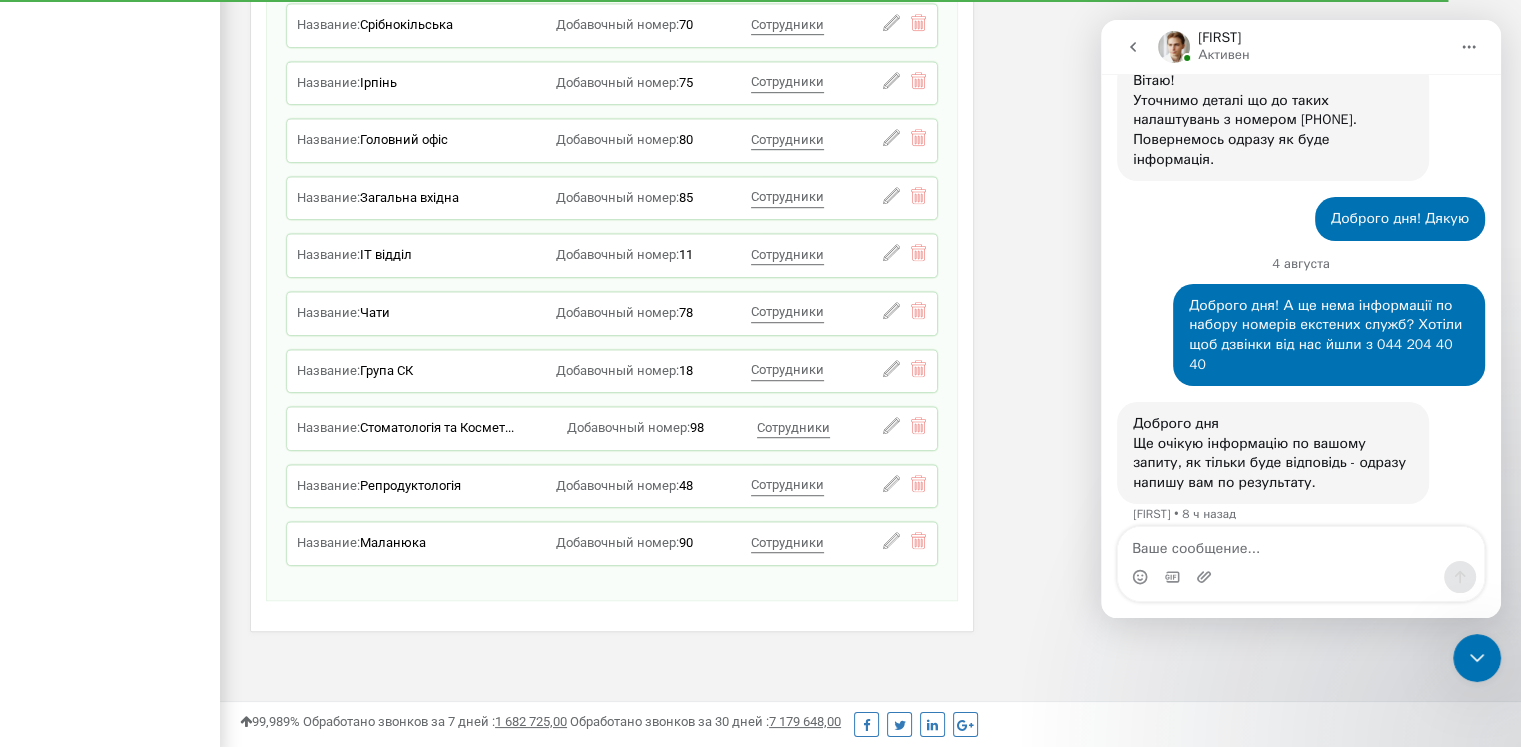 click 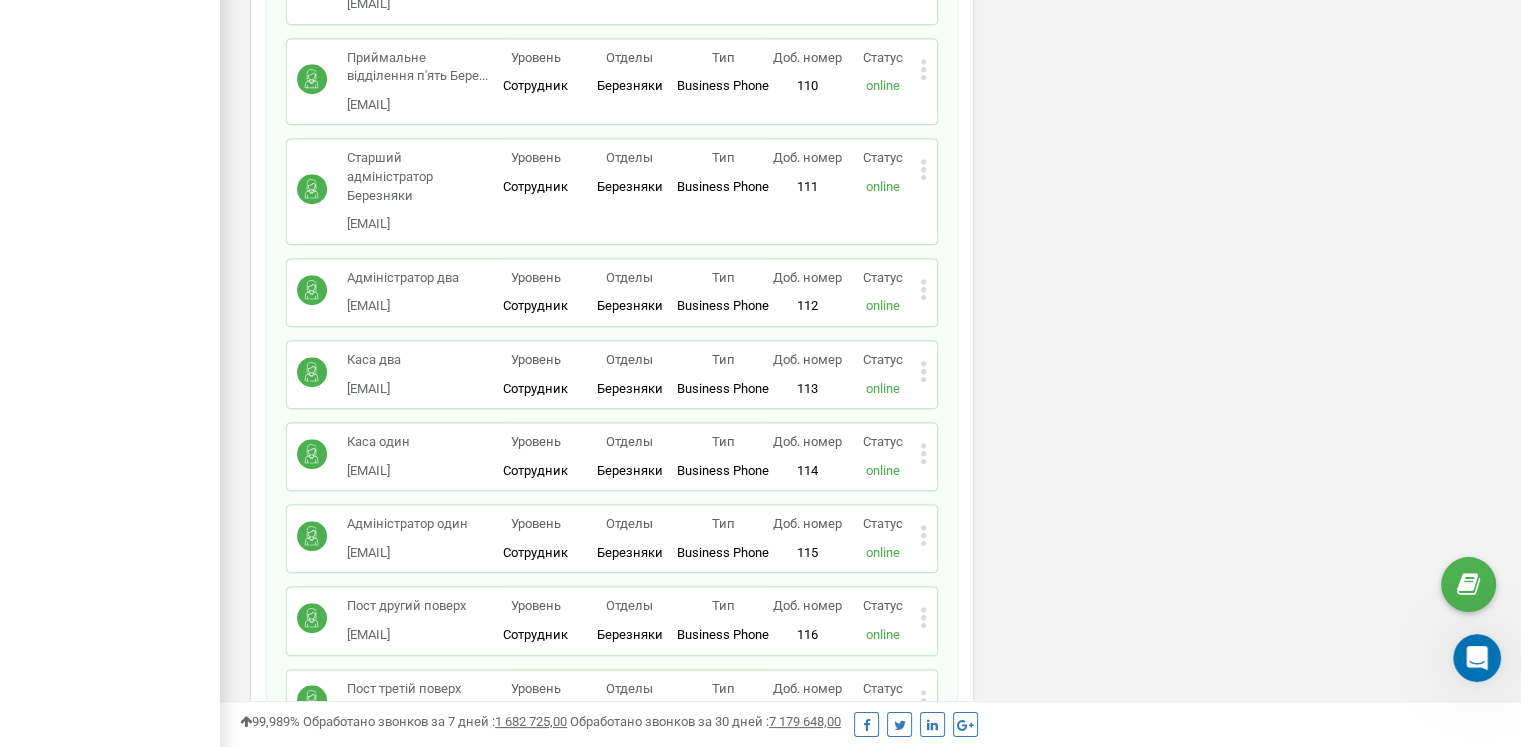 scroll, scrollTop: 0, scrollLeft: 0, axis: both 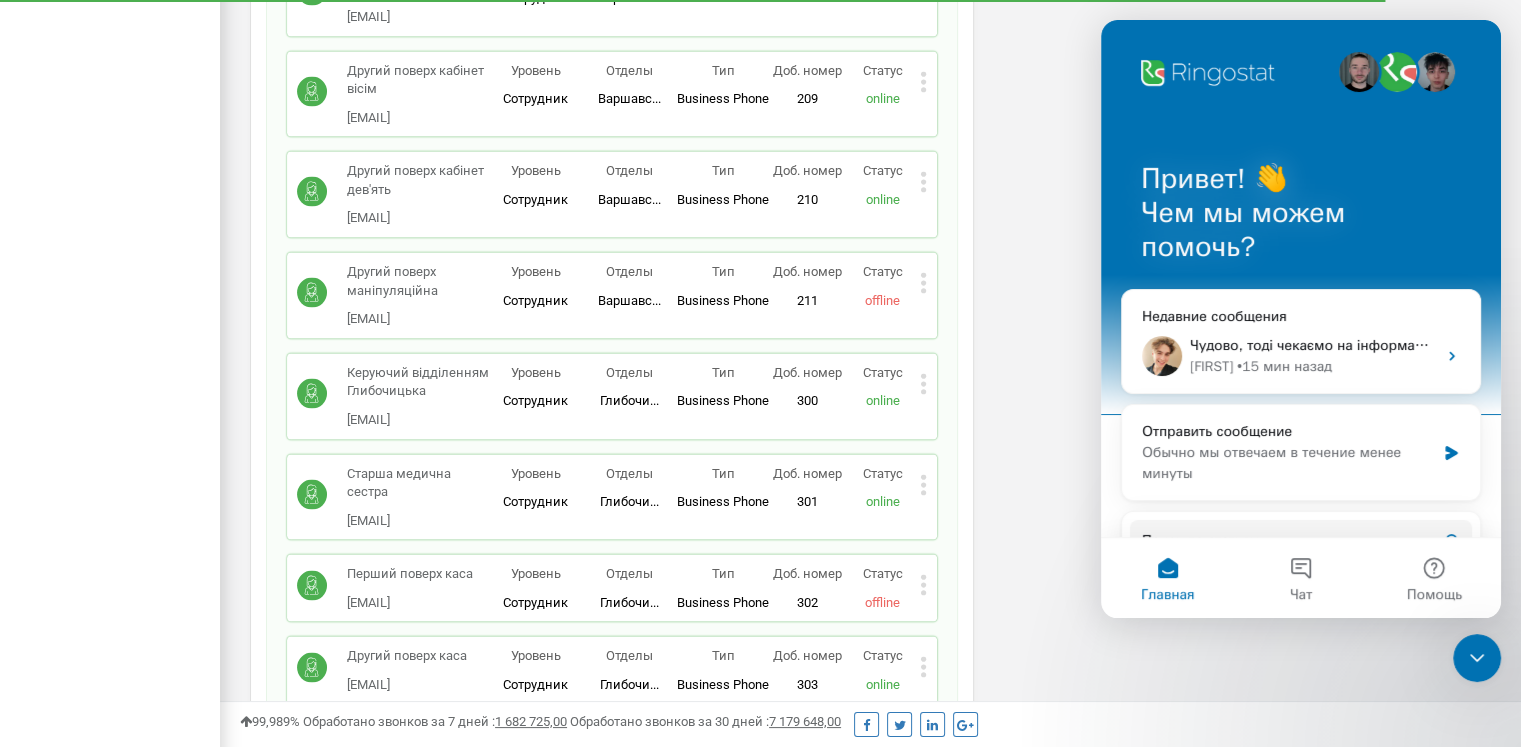 click 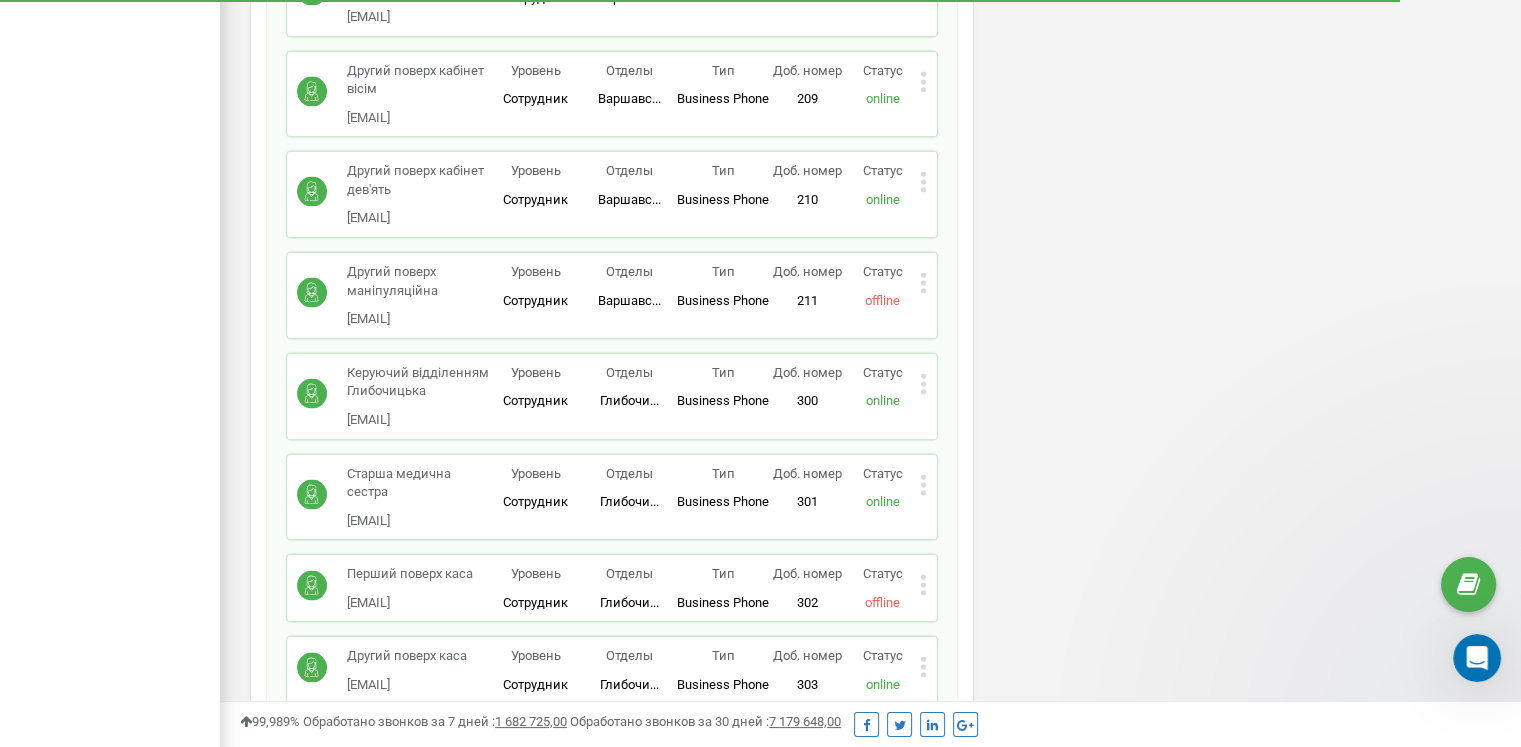 scroll, scrollTop: 0, scrollLeft: 0, axis: both 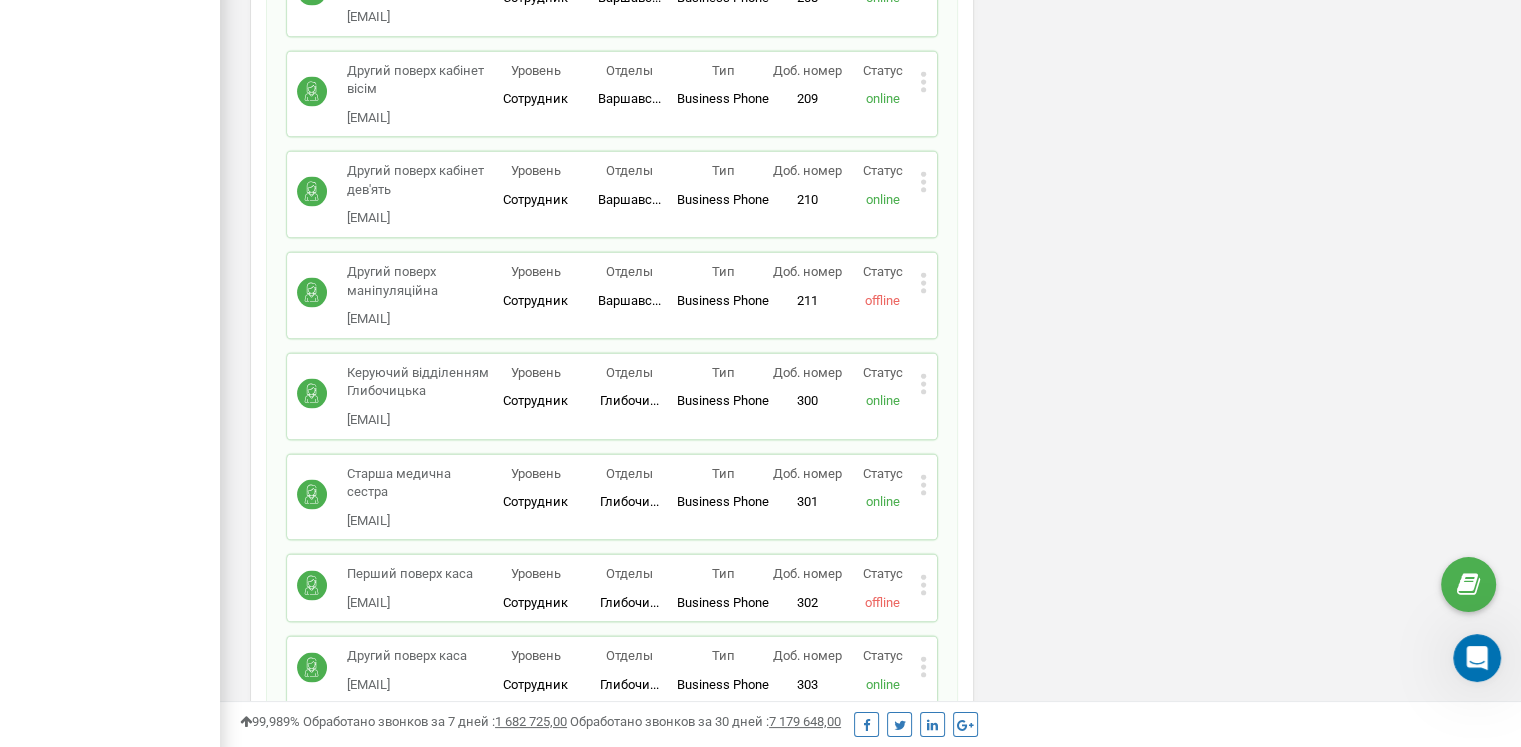 click at bounding box center (1477, 658) 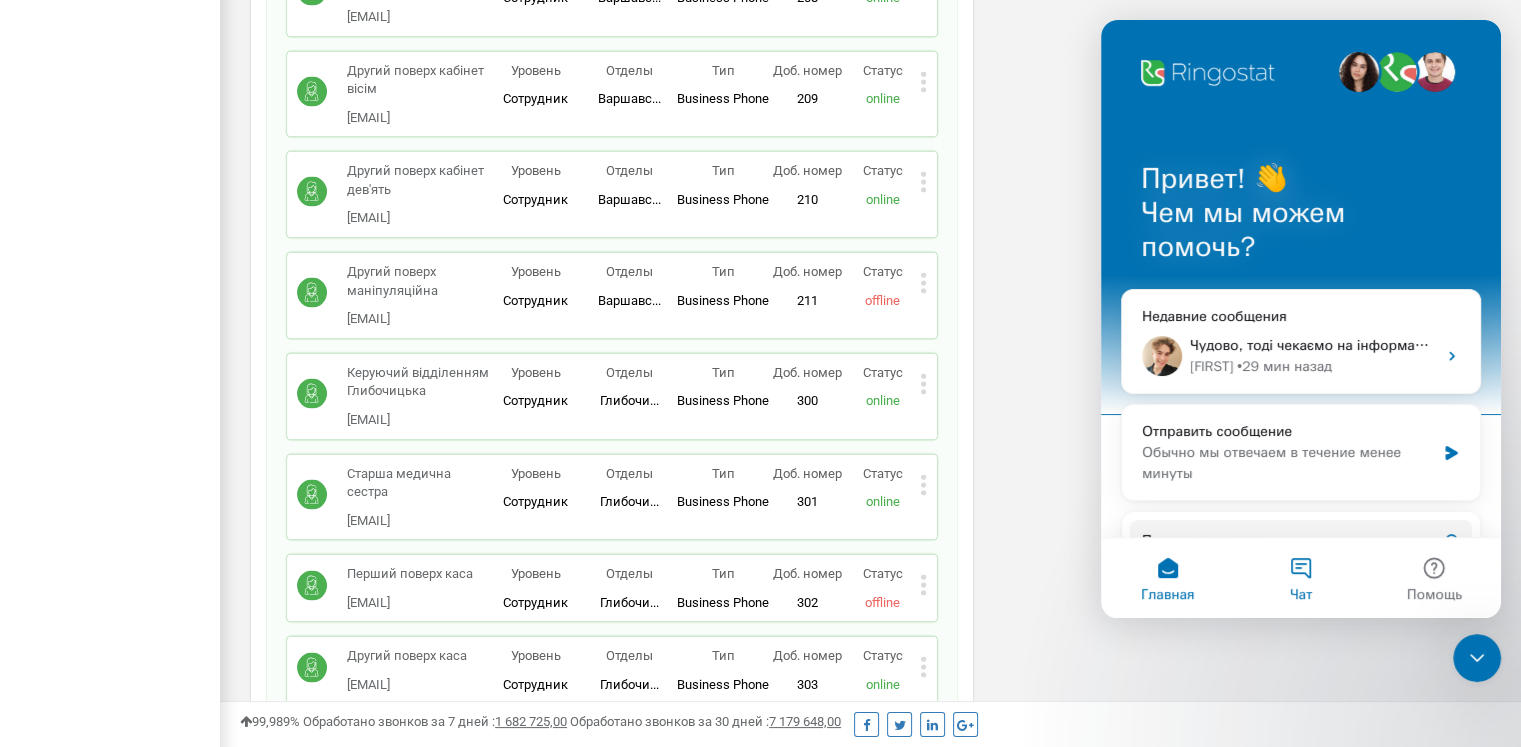 click on "Чат" at bounding box center [1300, 578] 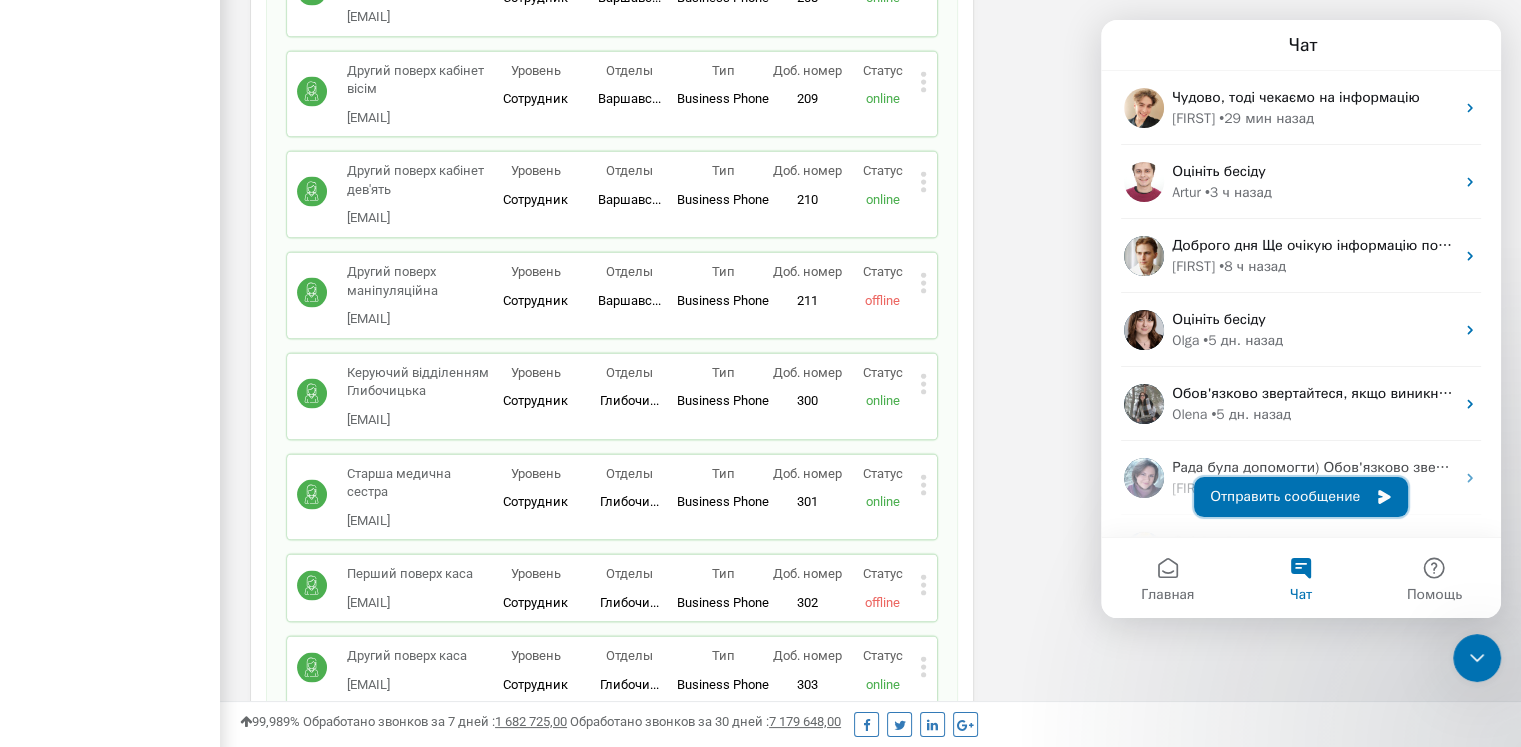 click on "Отправить сообщение" at bounding box center (1301, 497) 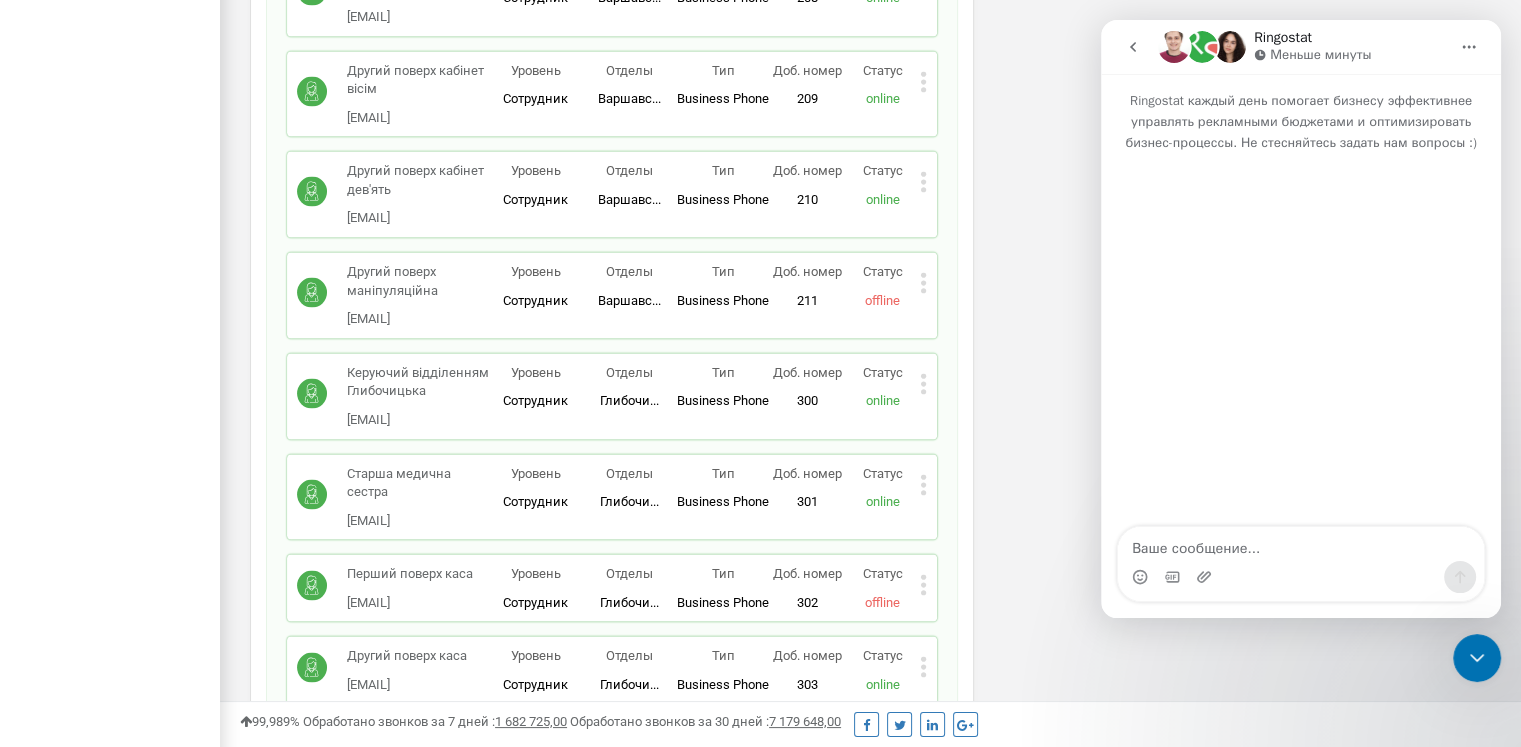 click at bounding box center (1301, 544) 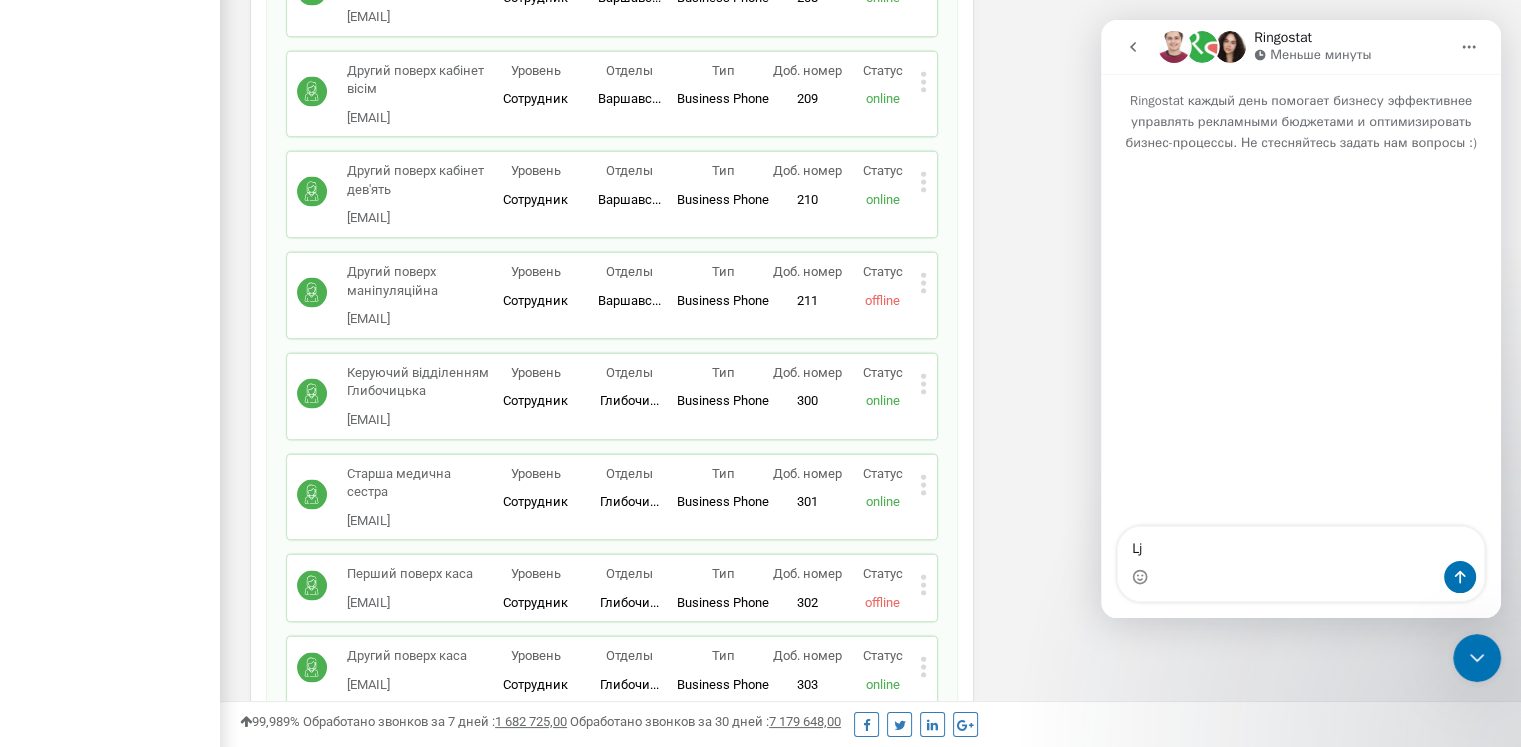 type on "L" 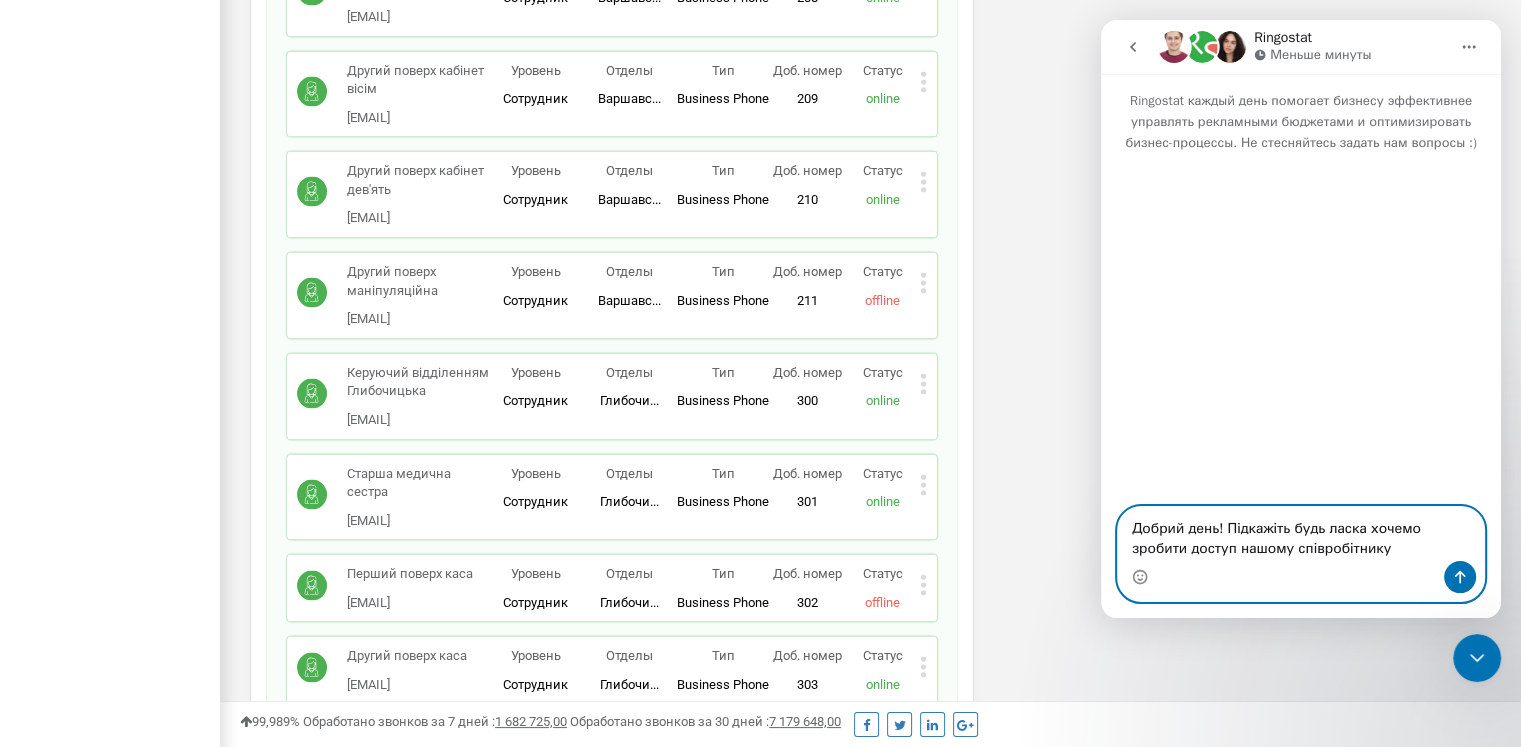 click on "Добрий день! Підкажіть будь ласка хочемо зробити доступ нашому співробітнику" at bounding box center (1301, 534) 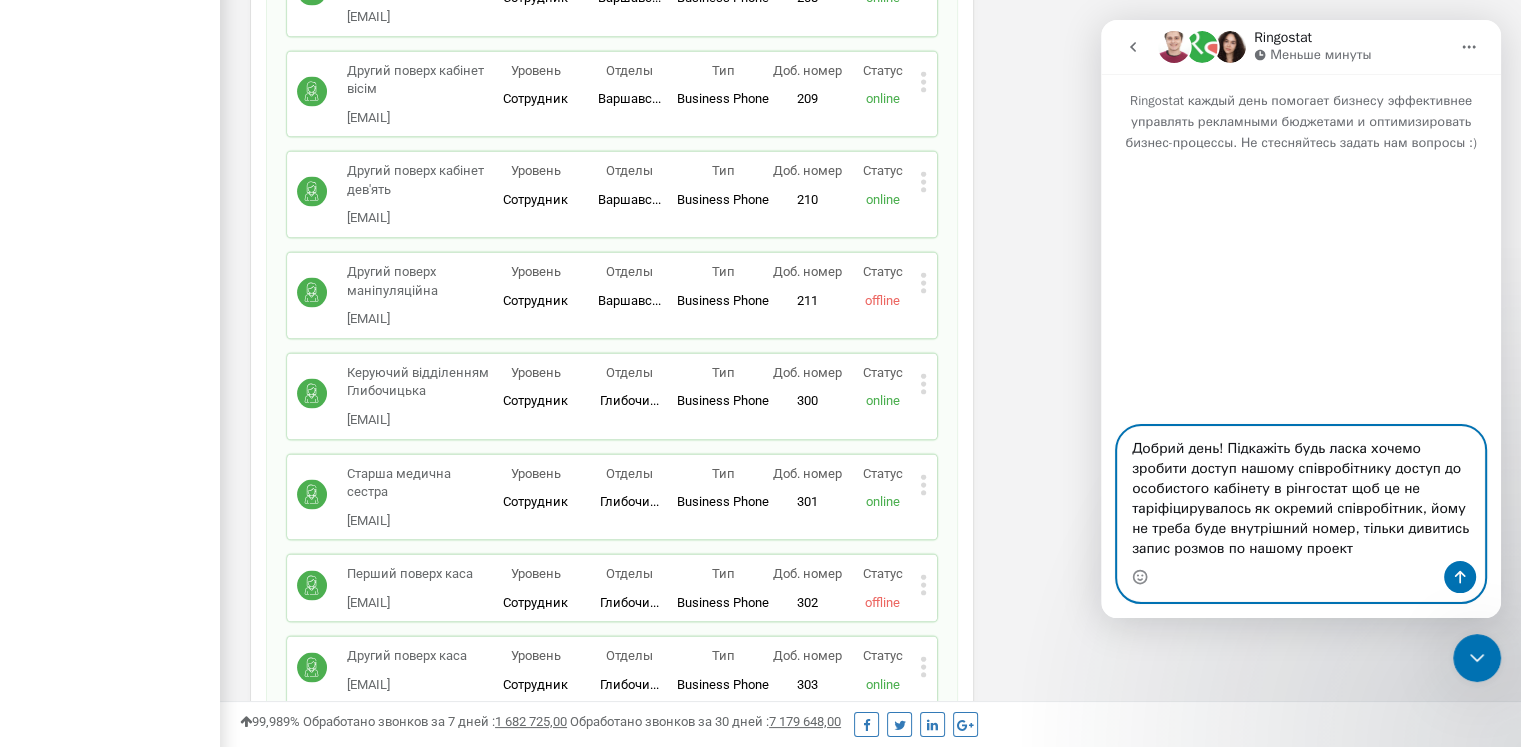 type on "Добрий день! Підкажіть будь ласка хочемо зробити доступ нашому співробітнику доступ до особистого кабінету в рінгостат щоб це не таріфіцирувалось як окремий співробітник, йому не треба буде внутрішний номер, тільки дивитись запис розмов по нашому проекту" 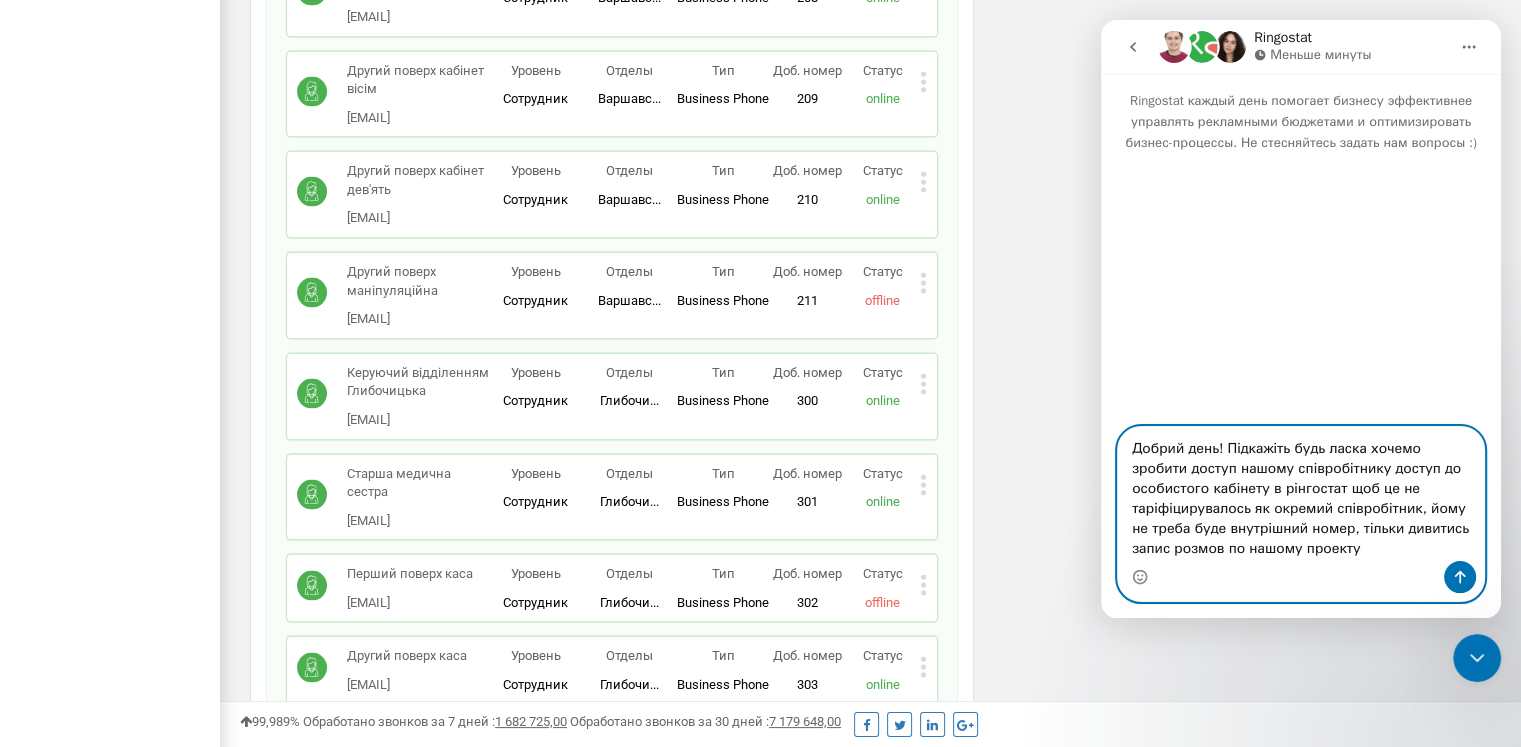 type 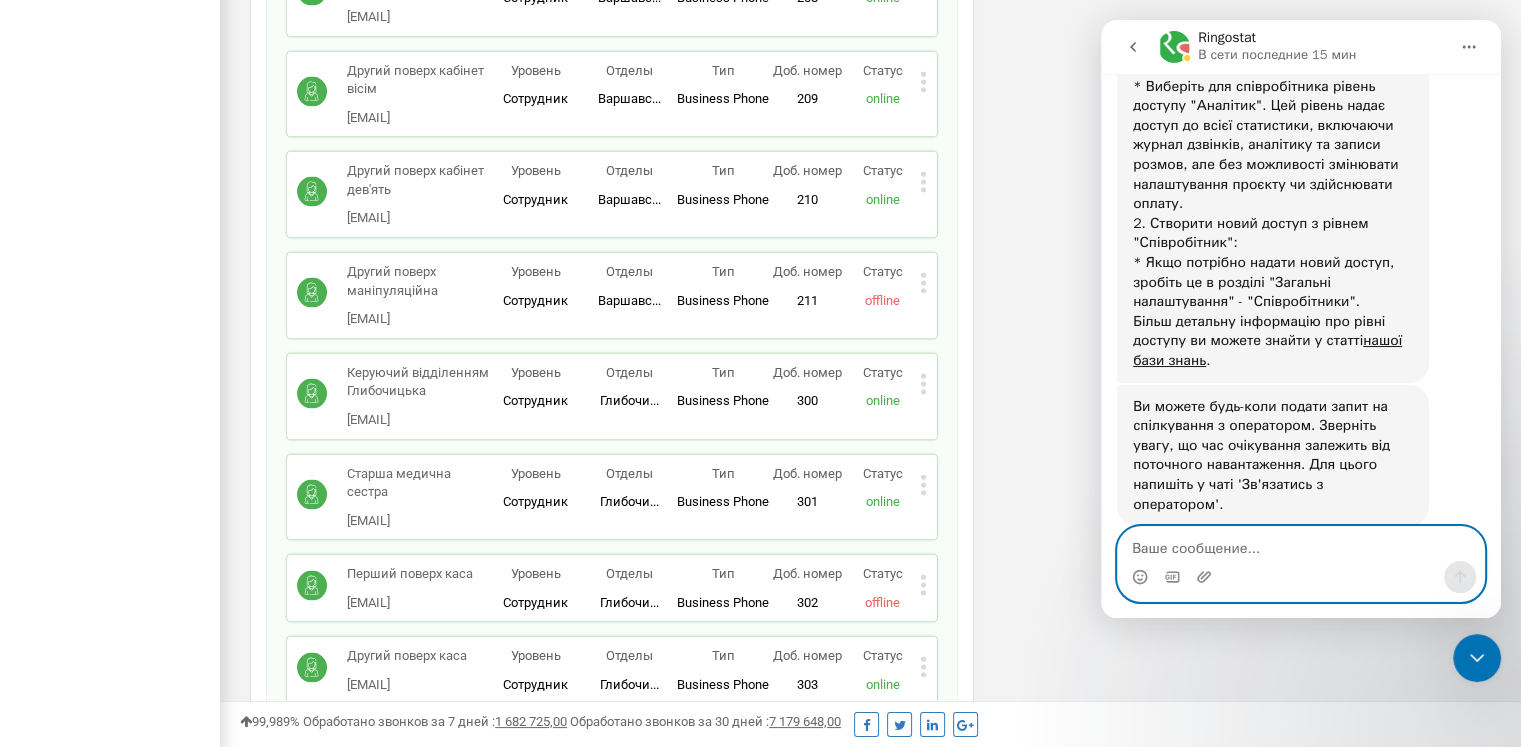 scroll, scrollTop: 654, scrollLeft: 0, axis: vertical 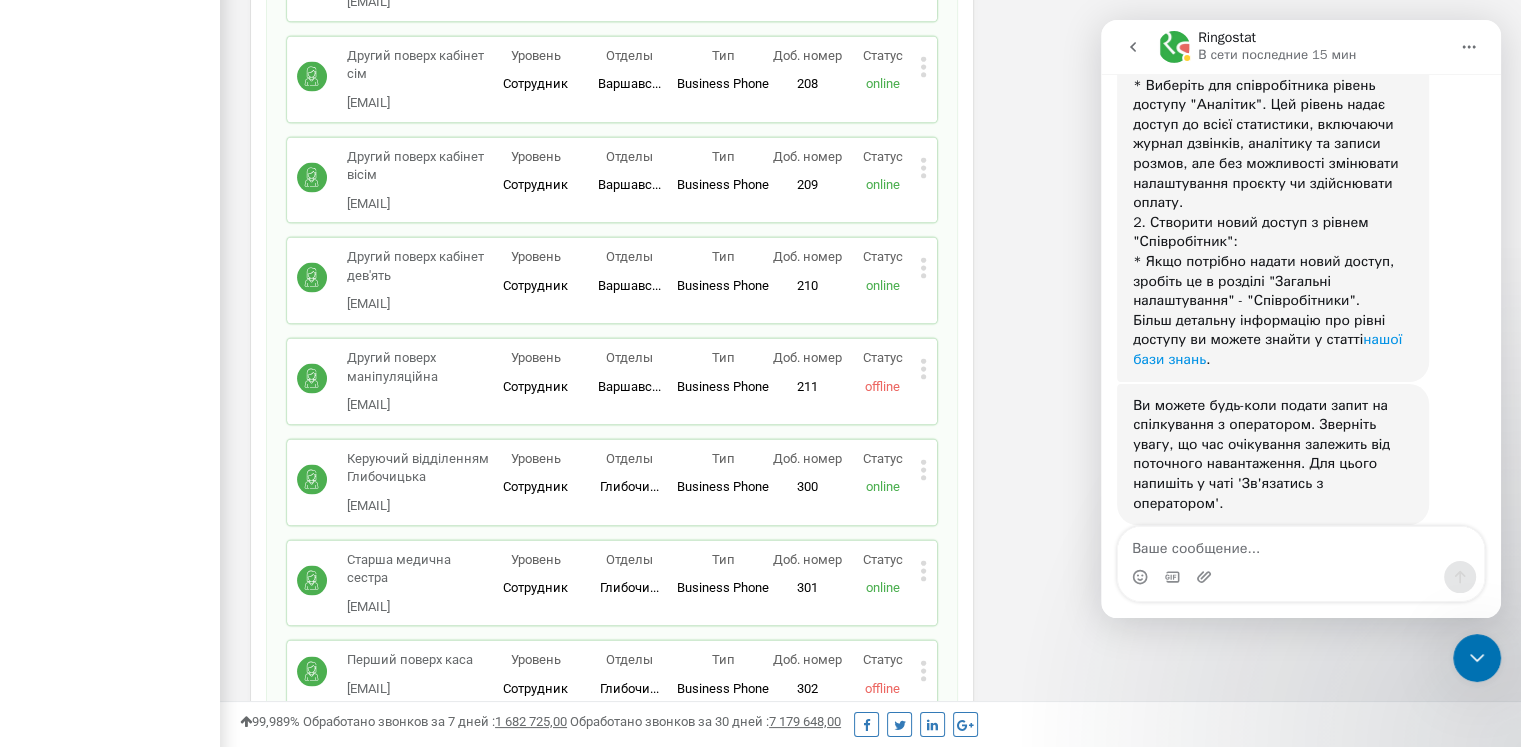click on "нашої бази знань" at bounding box center [1267, 349] 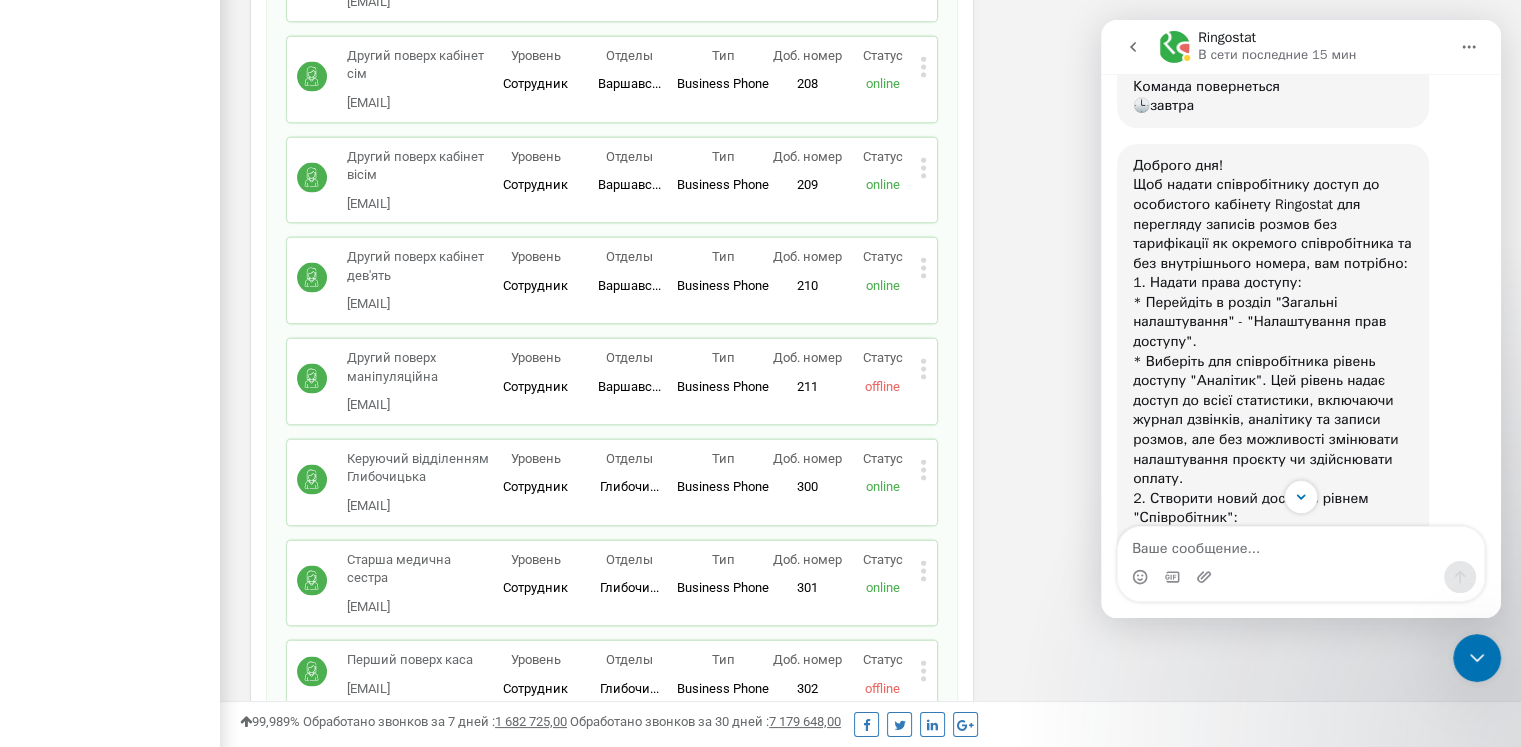 scroll, scrollTop: 379, scrollLeft: 0, axis: vertical 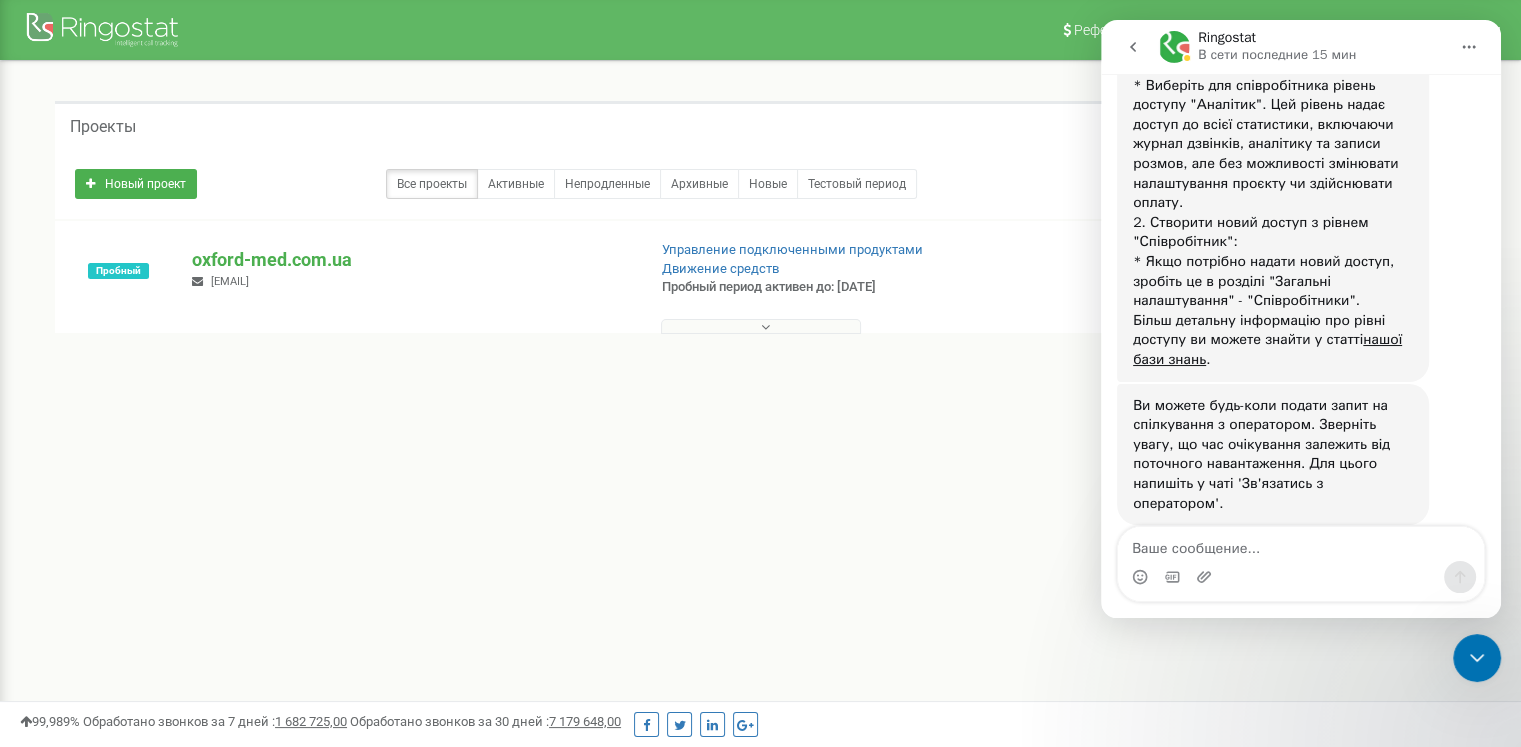 click 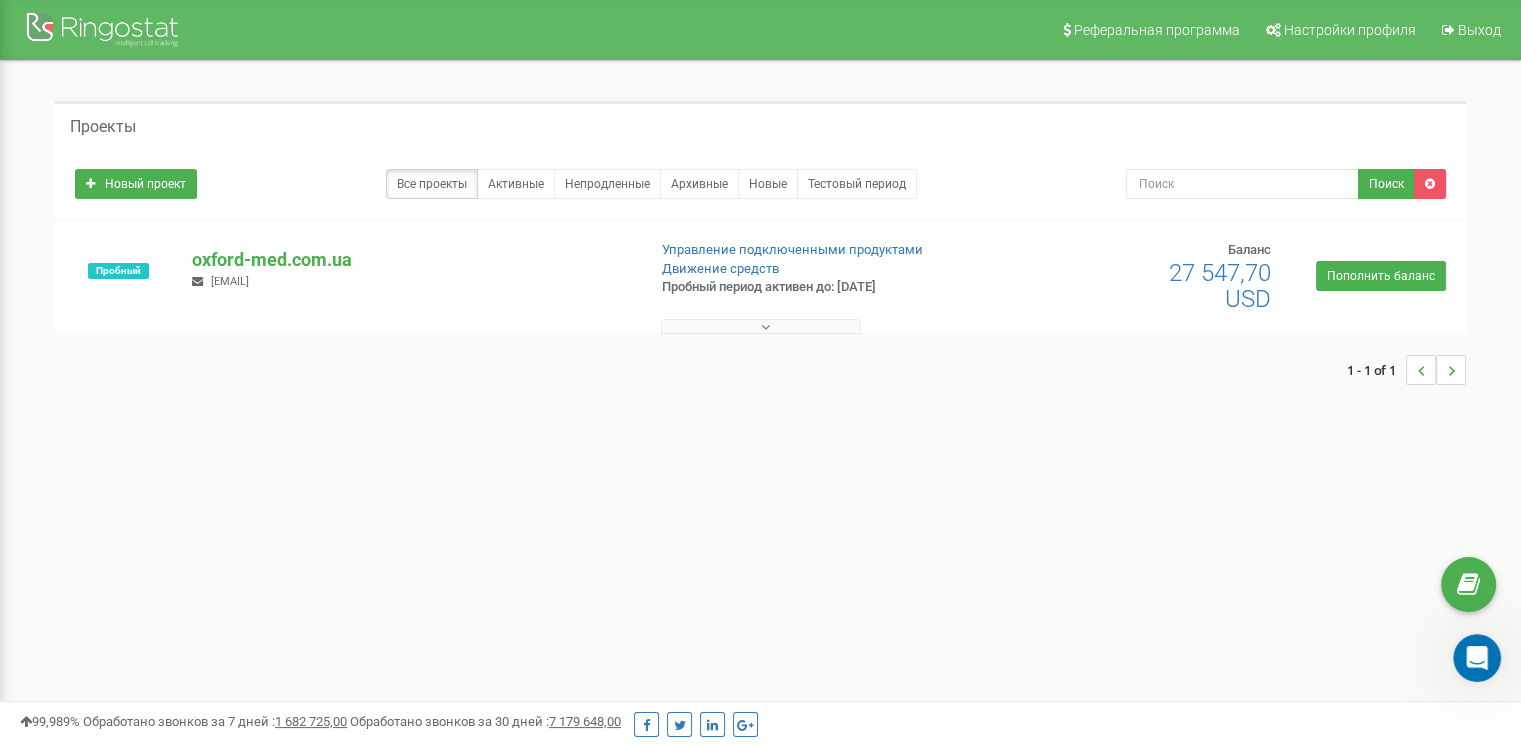 scroll, scrollTop: 0, scrollLeft: 0, axis: both 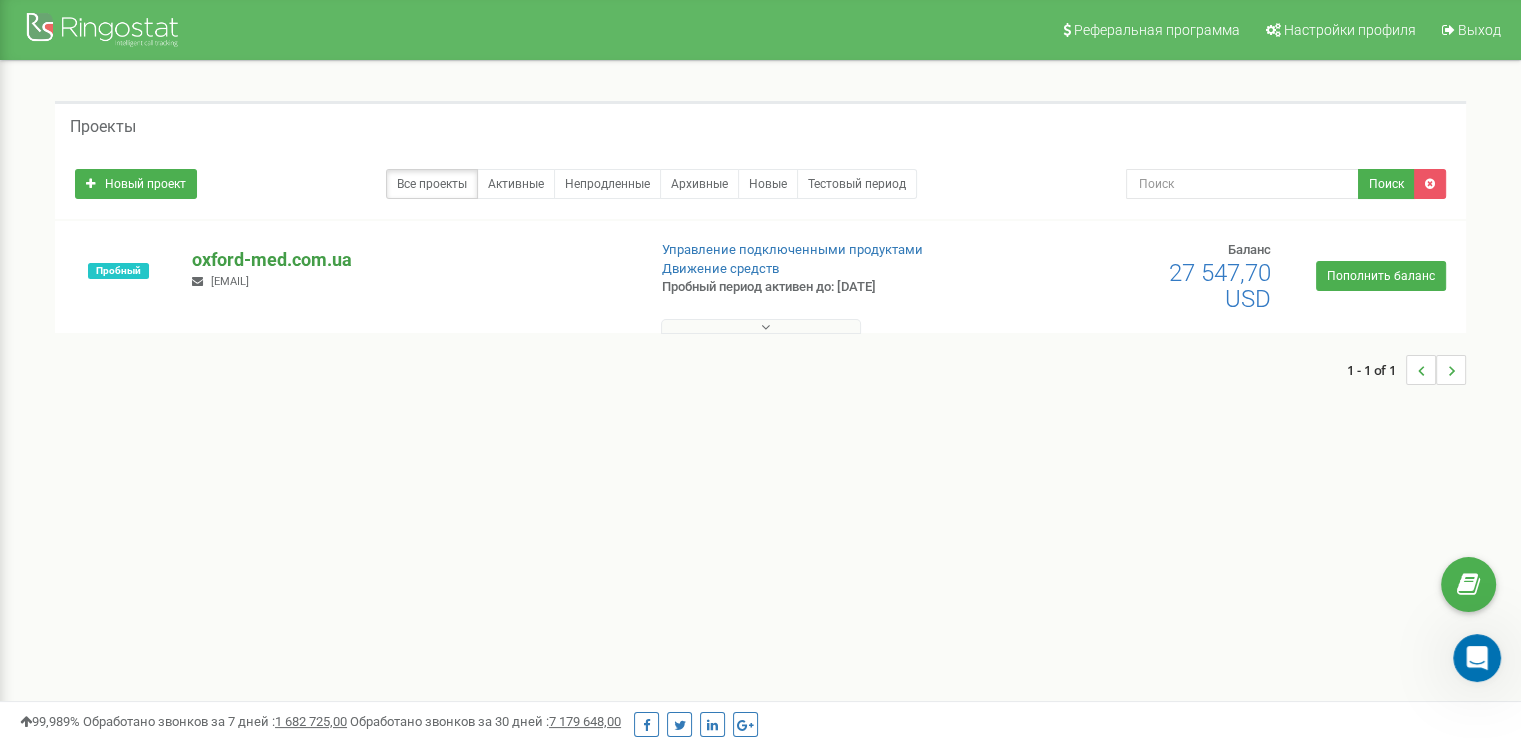 click on "oxford-med.com.ua" at bounding box center (410, 260) 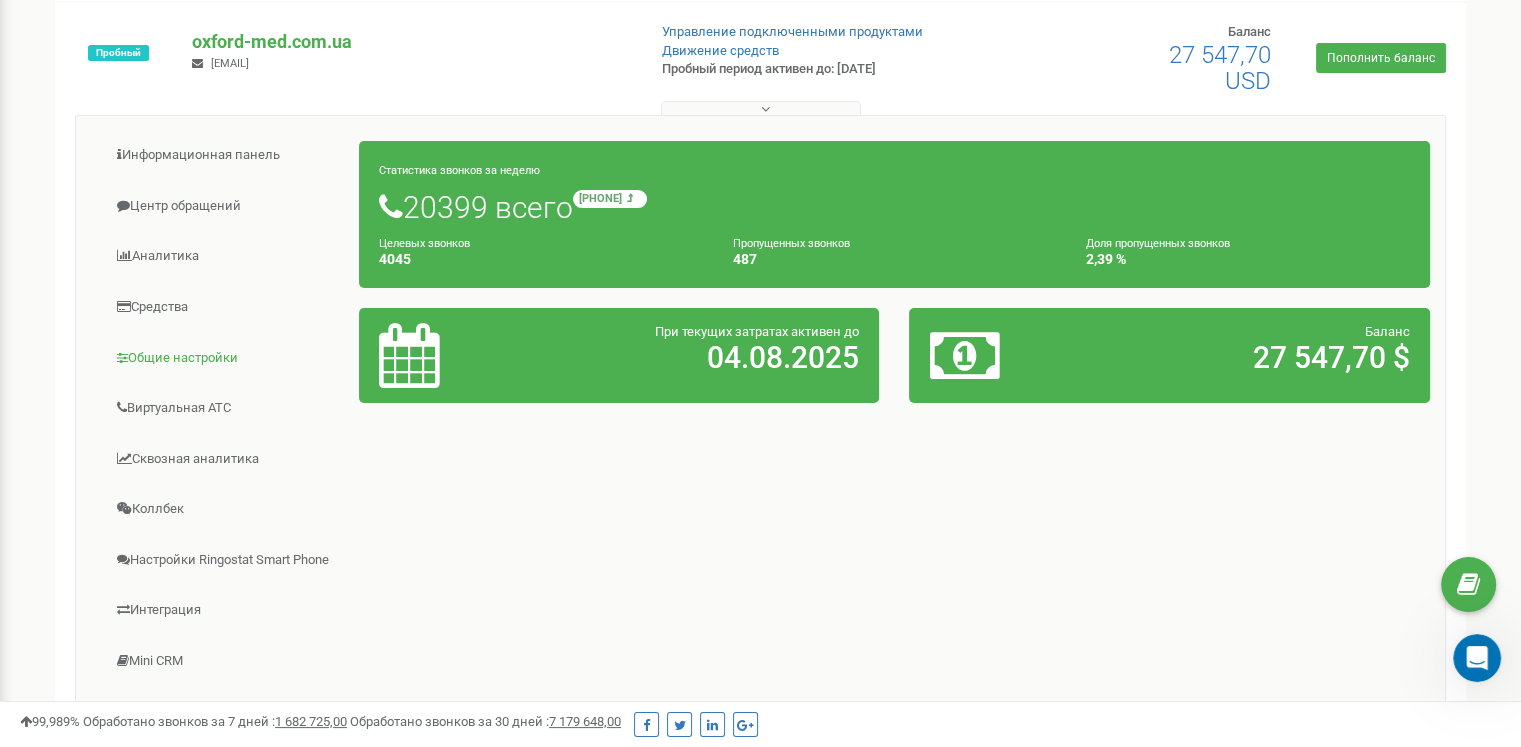 scroll, scrollTop: 225, scrollLeft: 0, axis: vertical 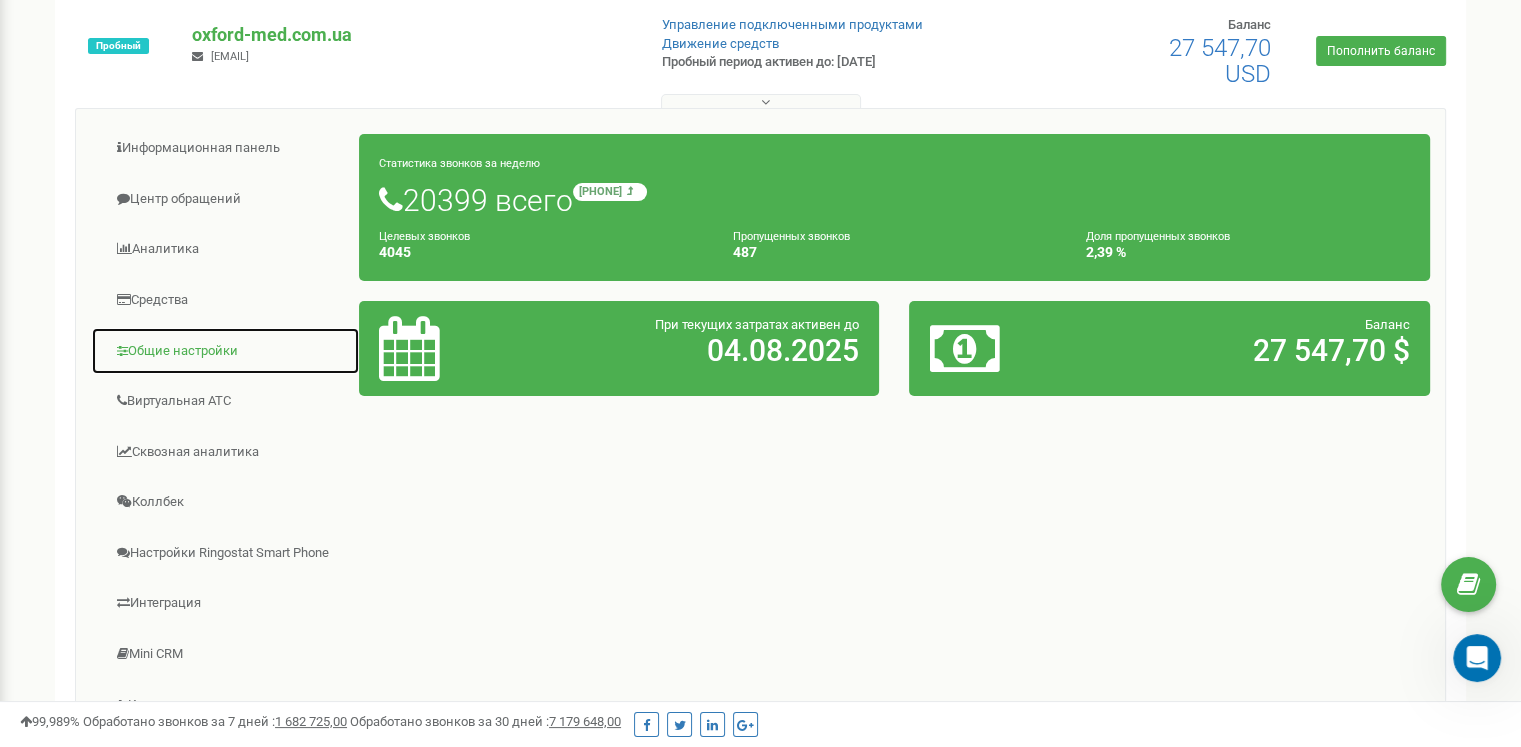 click on "Общие настройки" at bounding box center [225, 351] 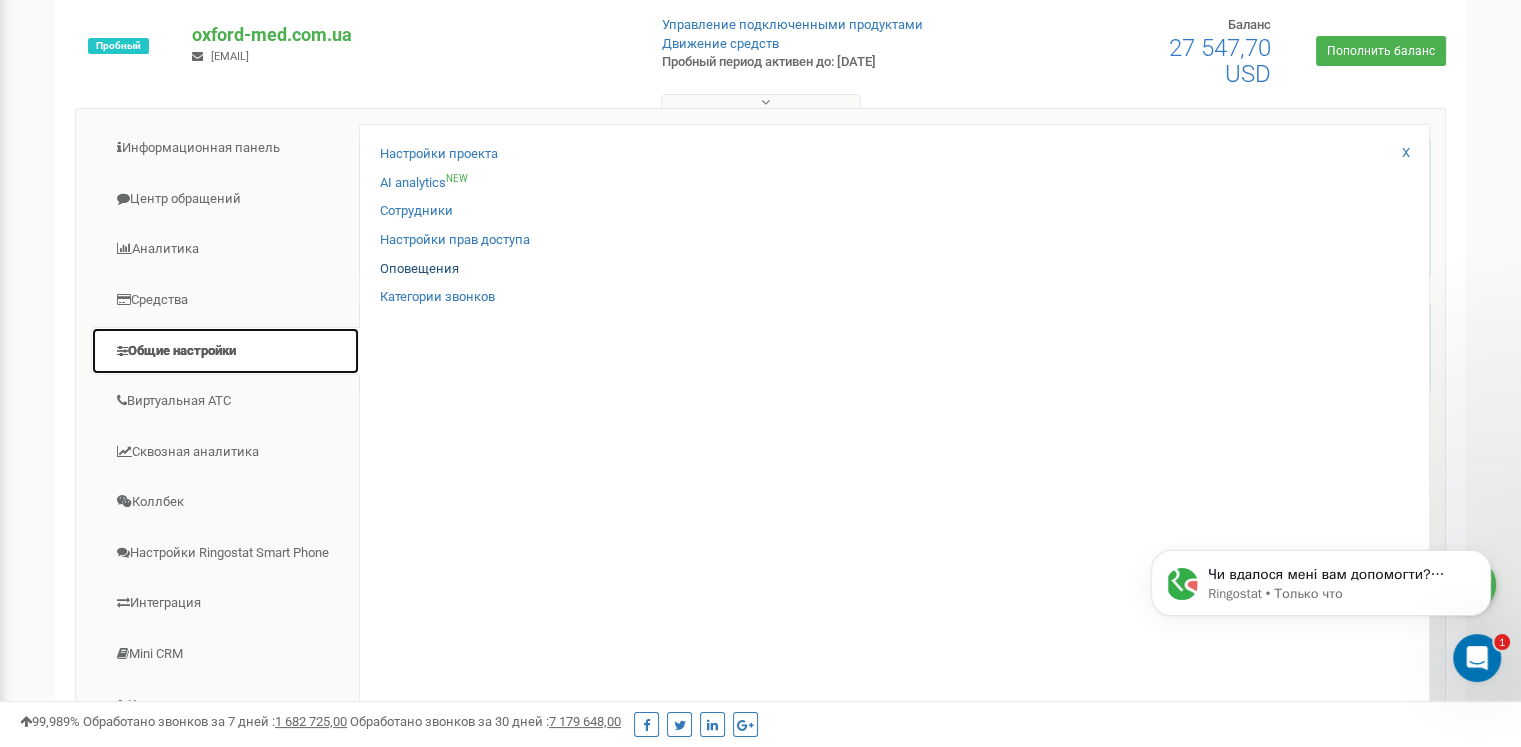scroll, scrollTop: 0, scrollLeft: 0, axis: both 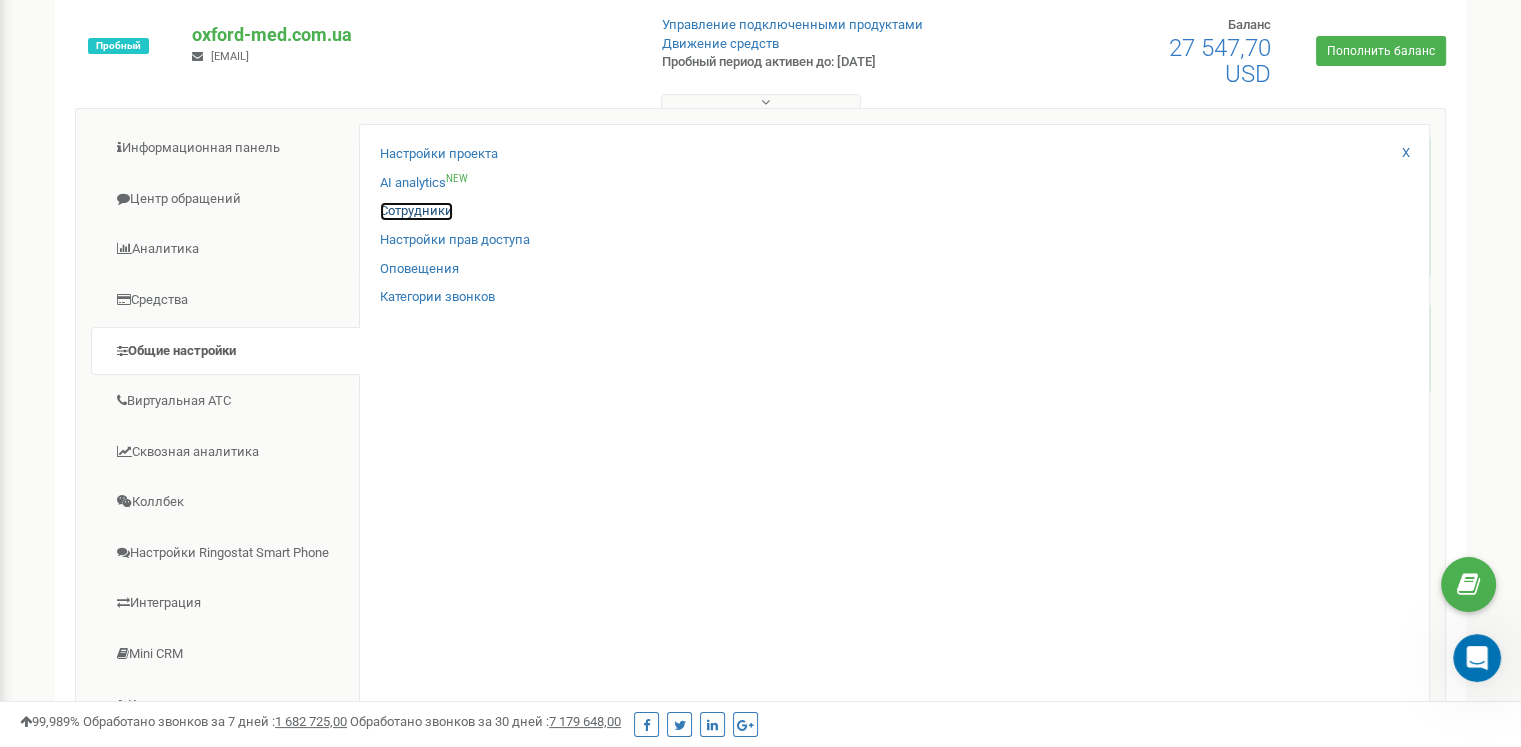 click on "Сотрудники" at bounding box center [416, 211] 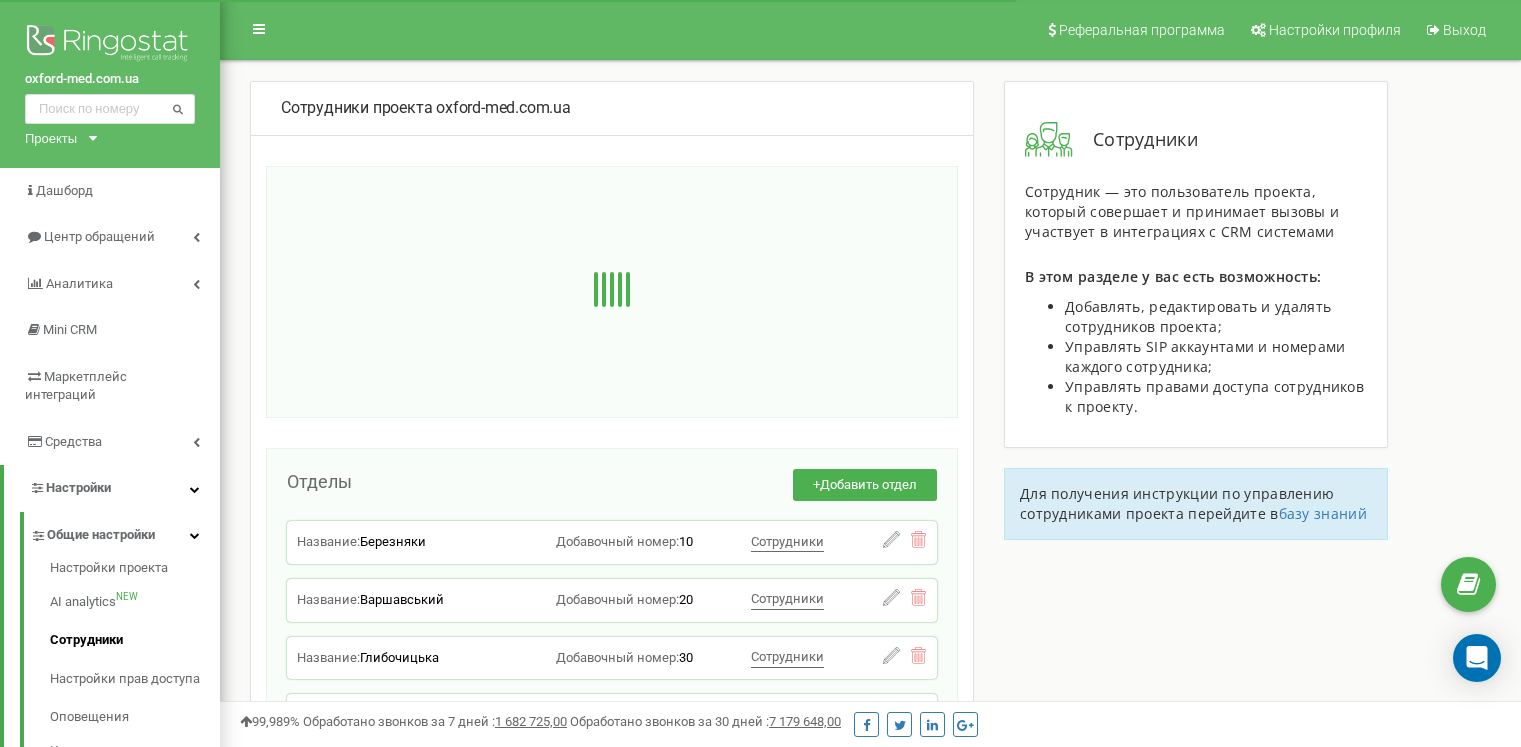 scroll, scrollTop: 0, scrollLeft: 0, axis: both 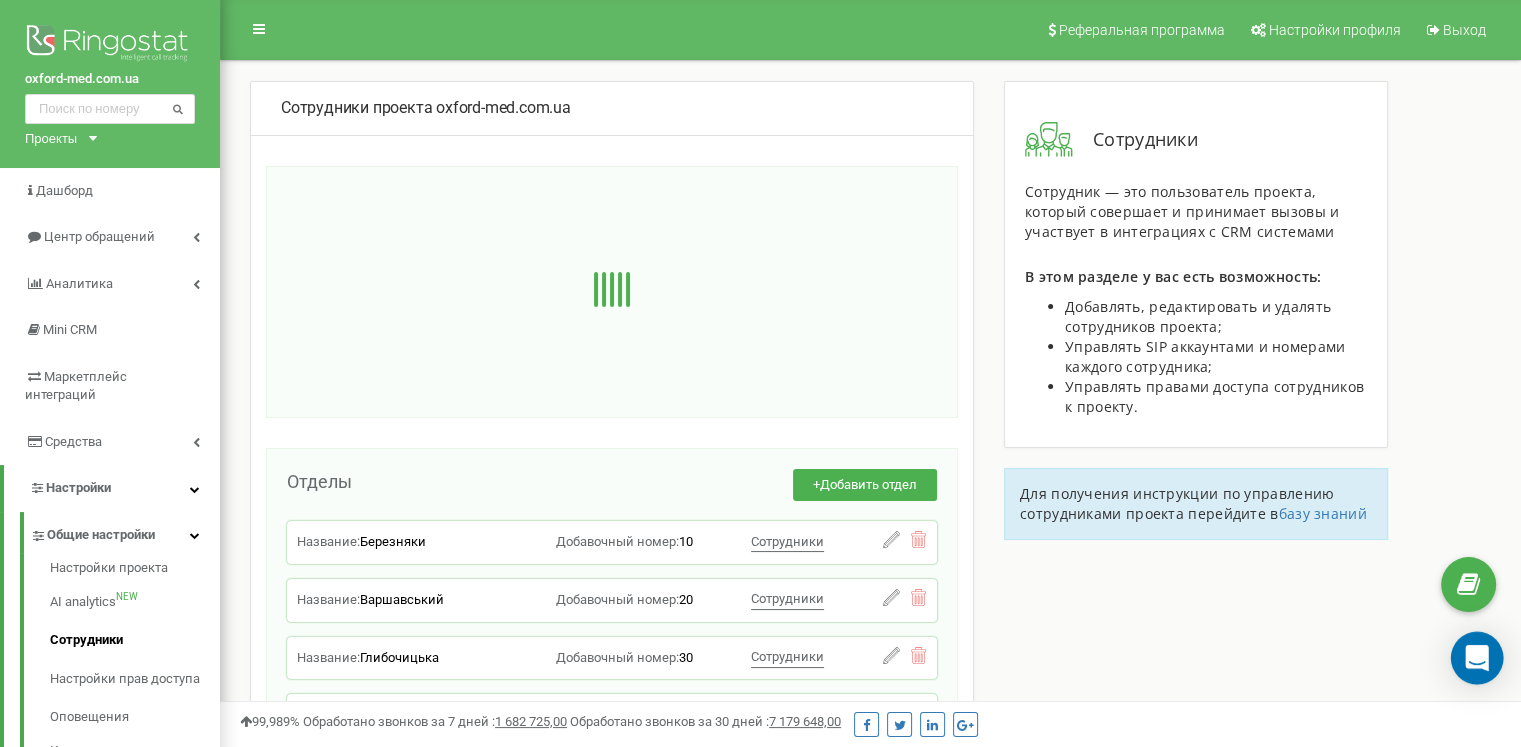 click 